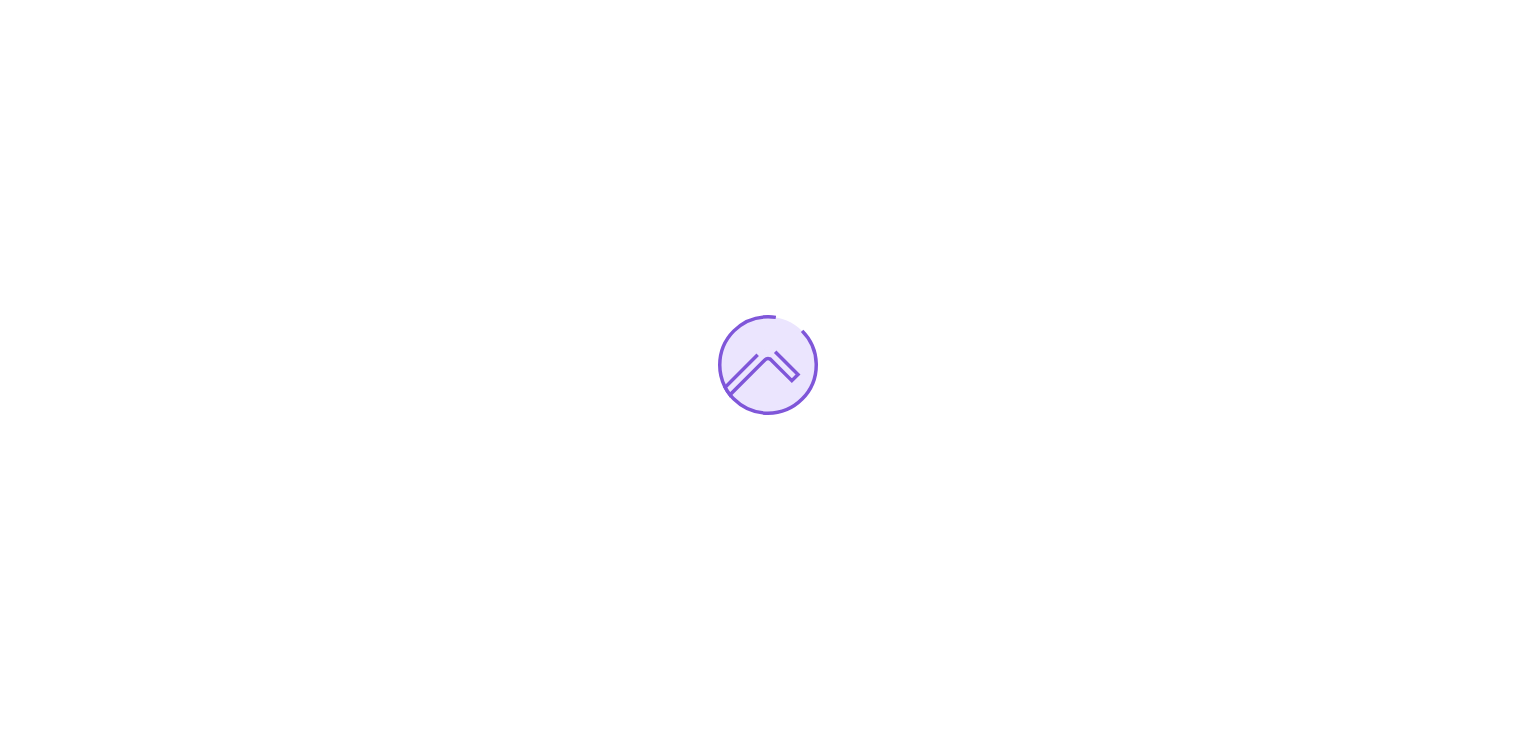 scroll, scrollTop: 0, scrollLeft: 0, axis: both 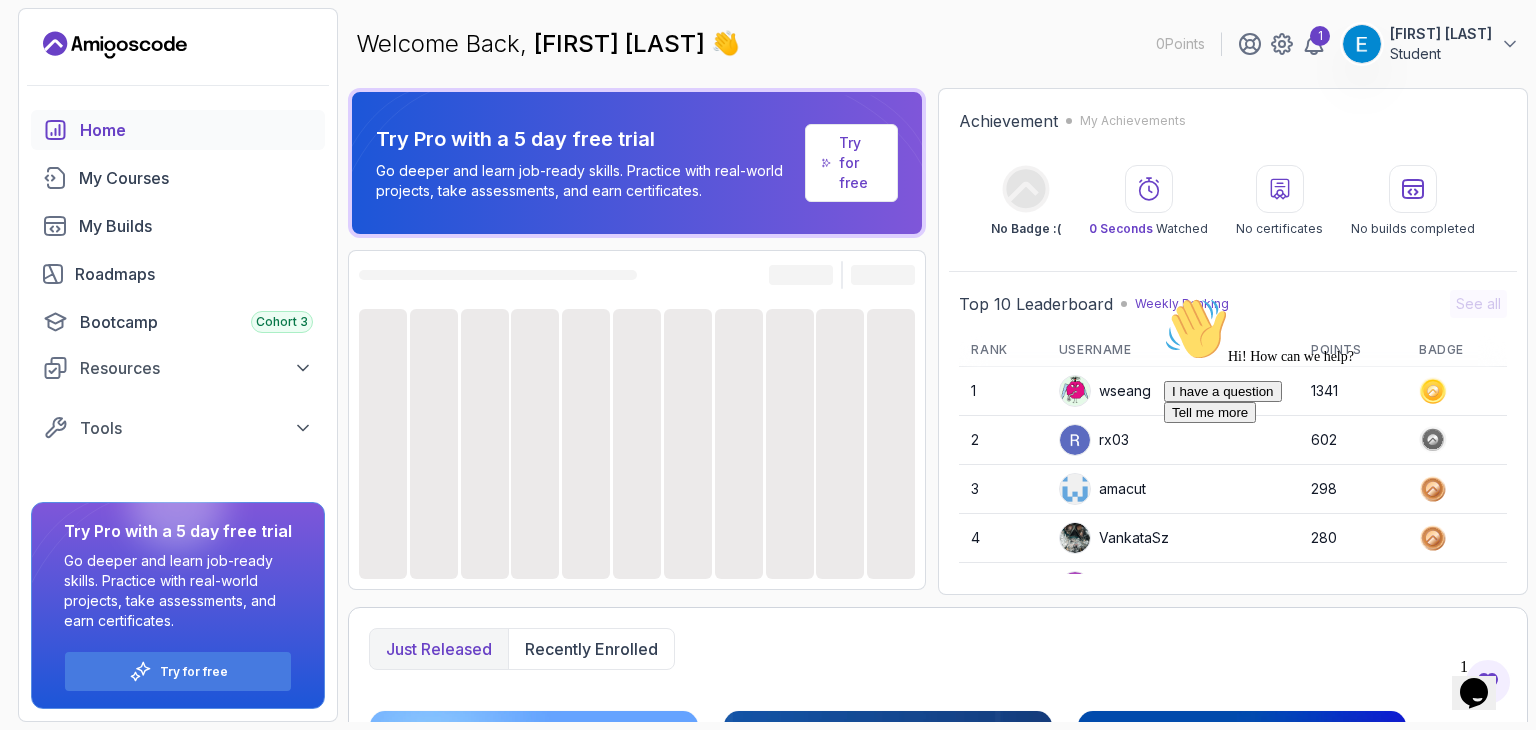 click 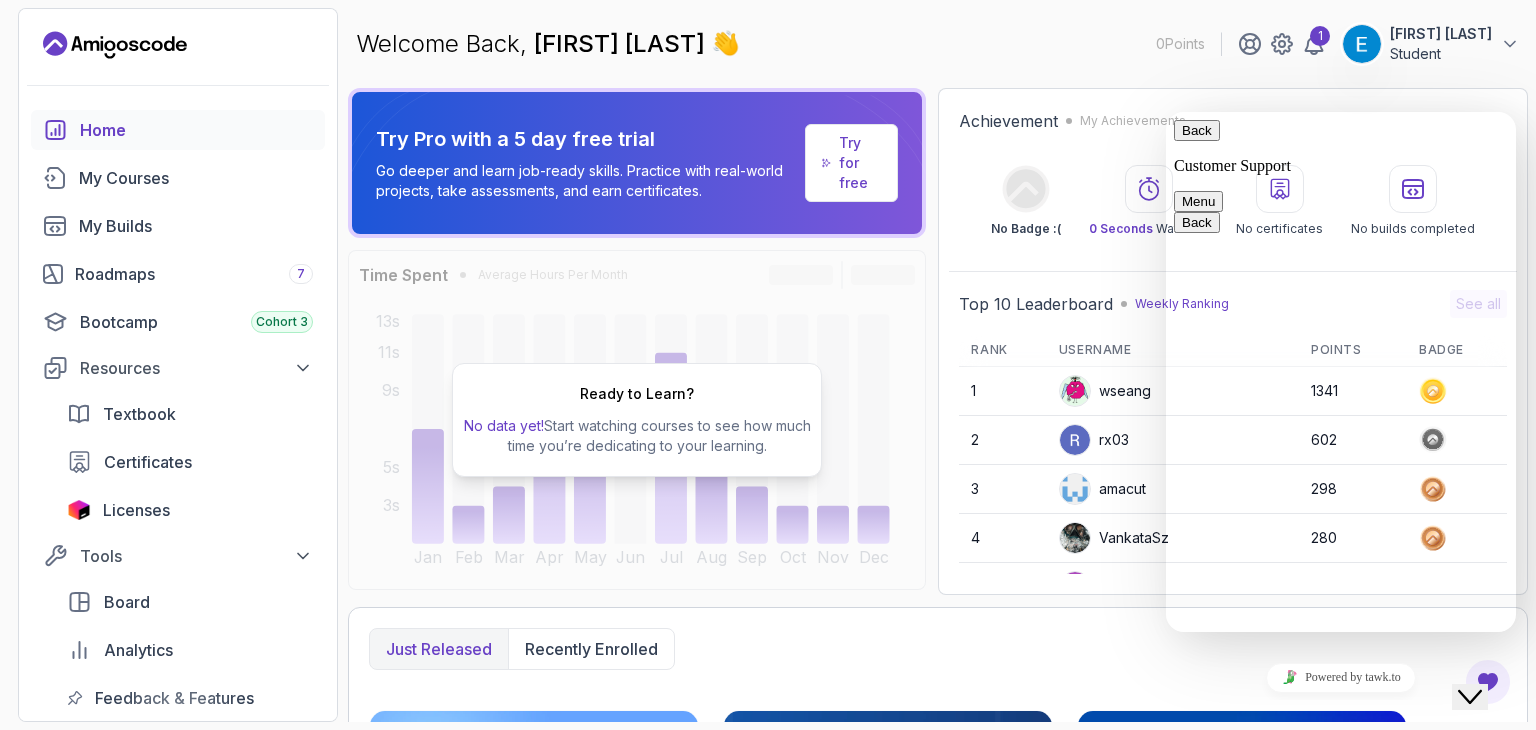 click on "I have a question" at bounding box center [1233, 1249] 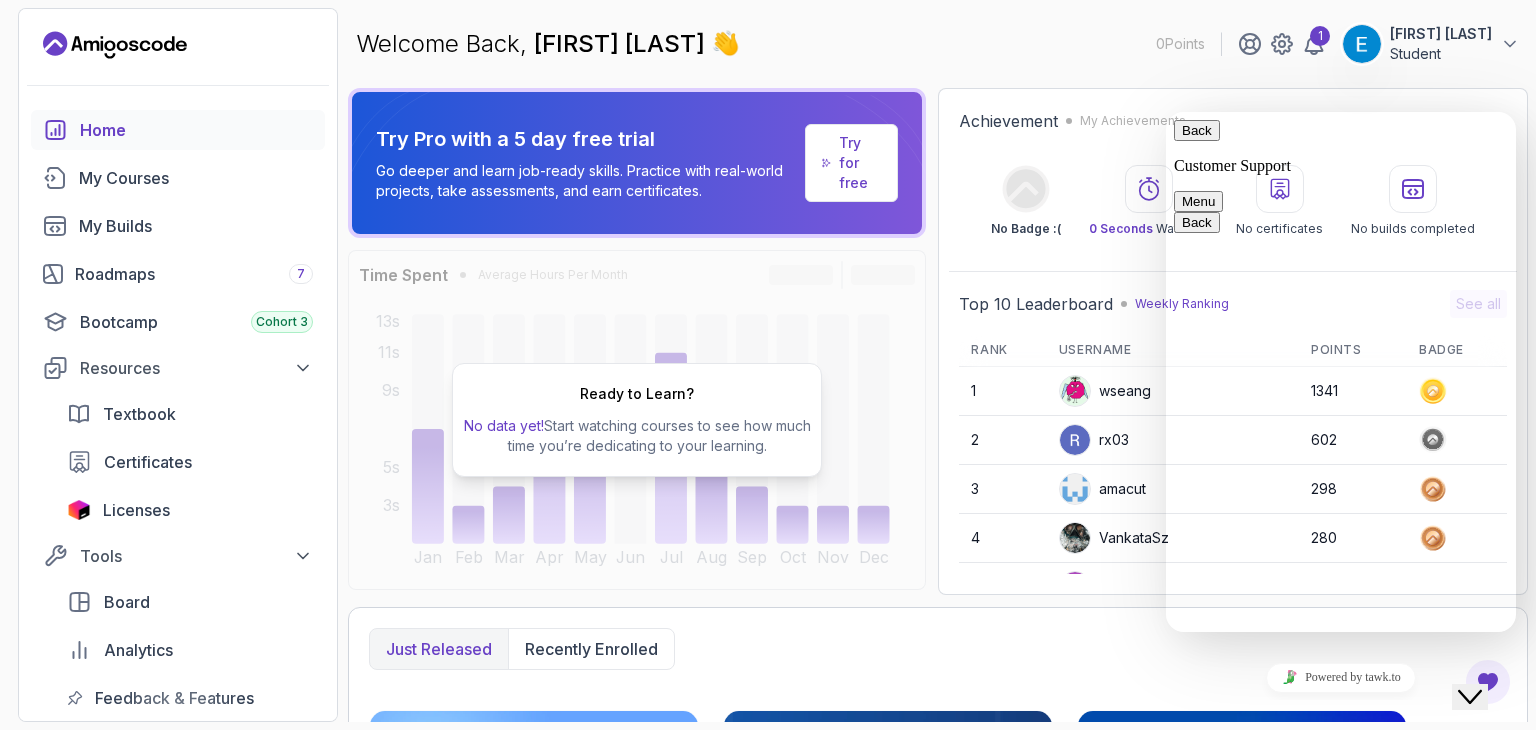 click at bounding box center [1166, 112] 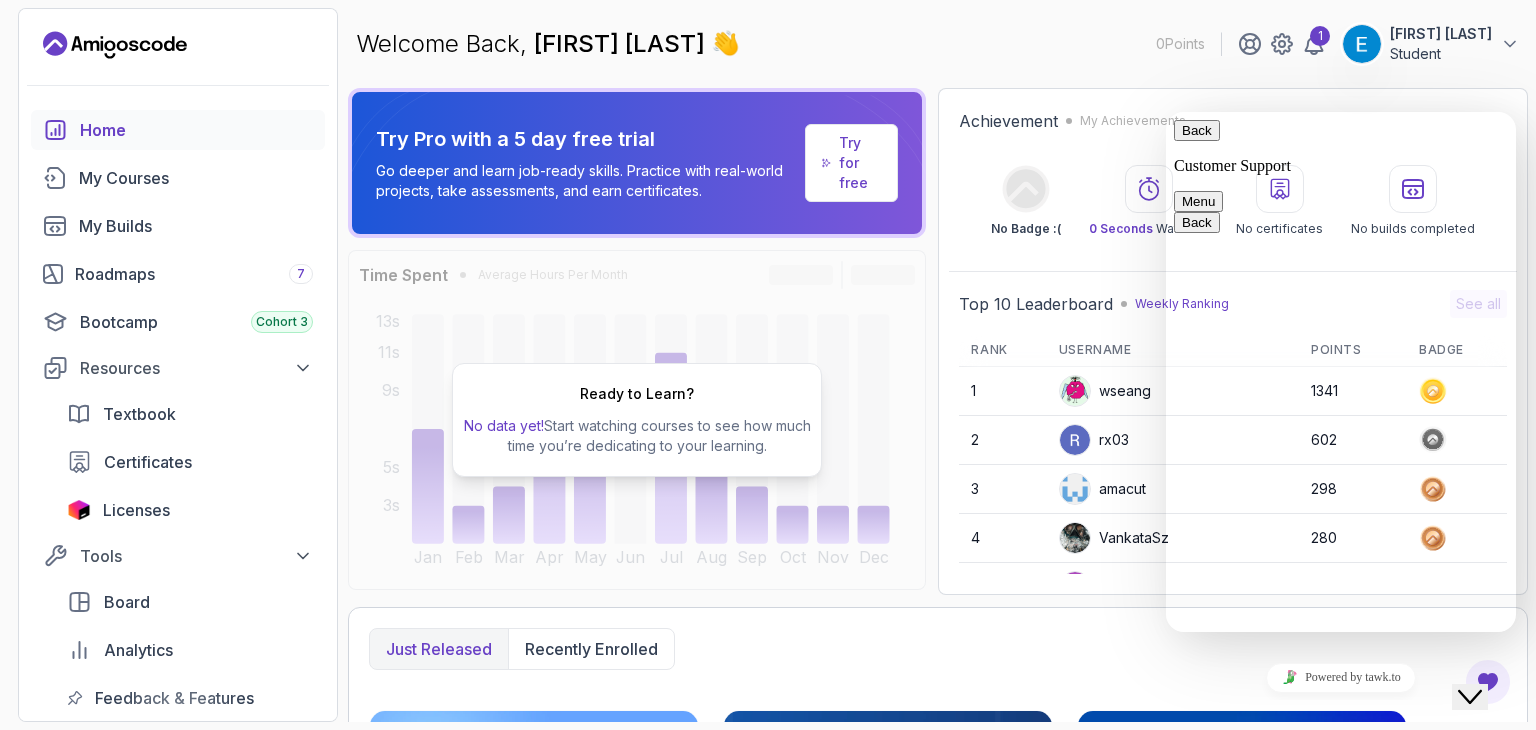 click on "how is the price for monthly plan ?" at bounding box center (1286, 1349) 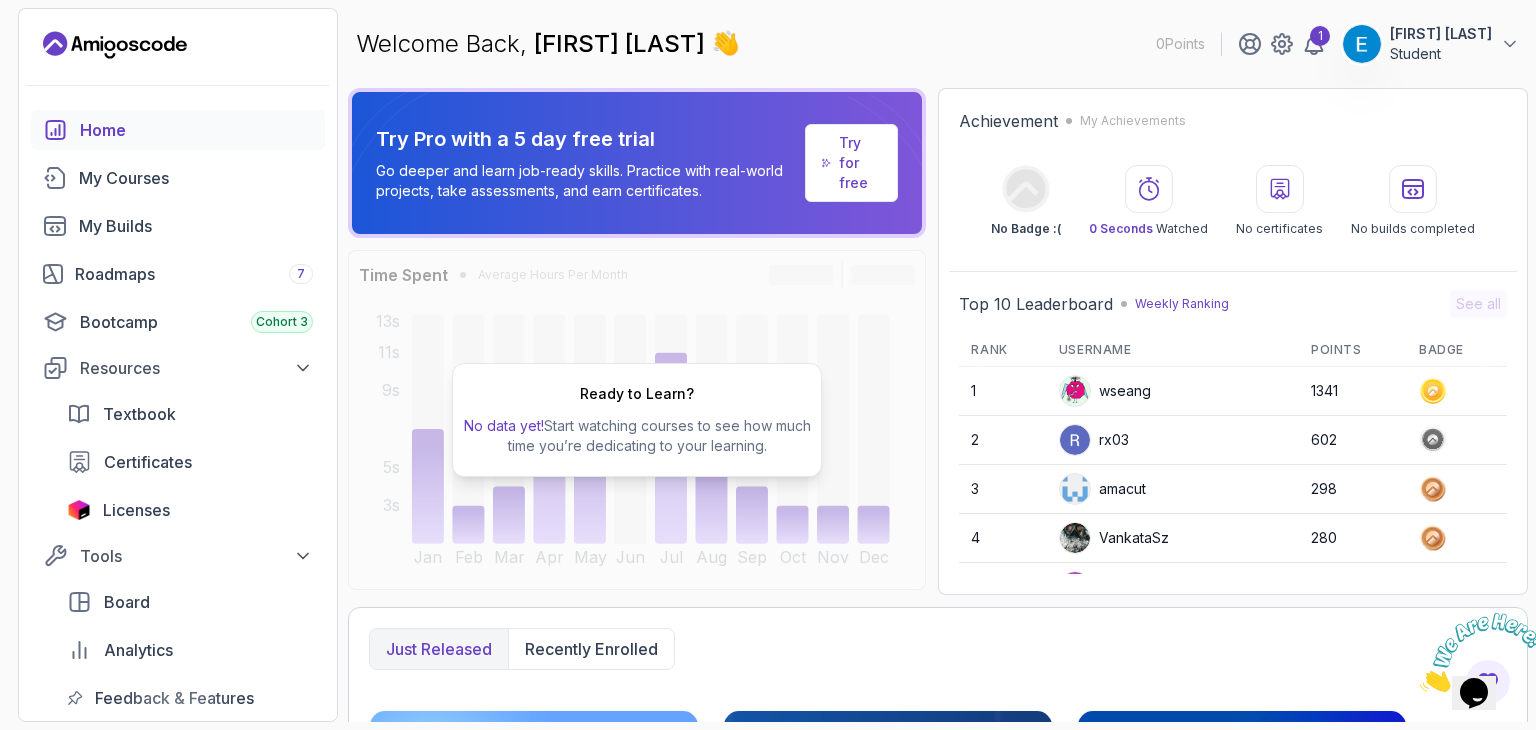 click at bounding box center (1482, 652) 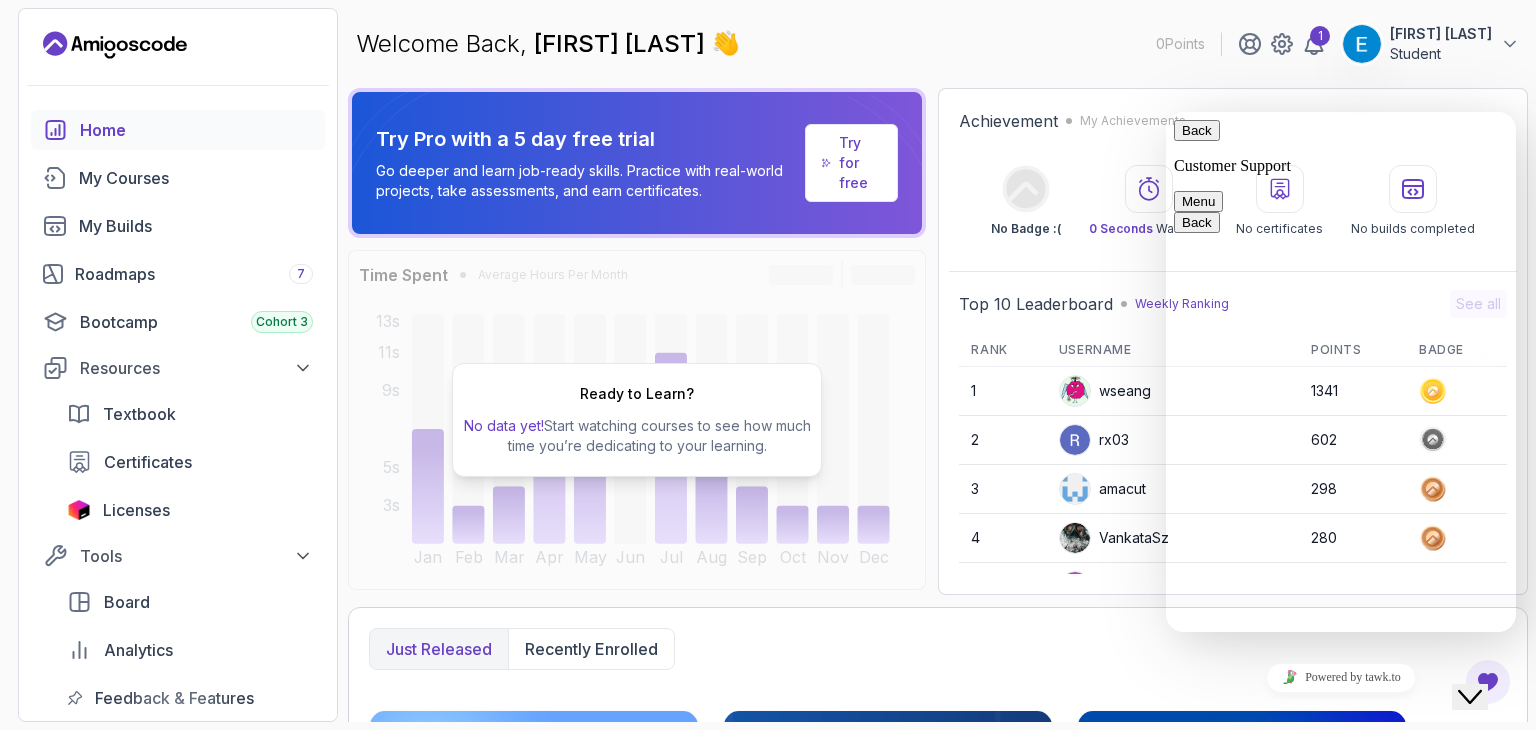 drag, startPoint x: 1519, startPoint y: 726, endPoint x: 1479, endPoint y: 681, distance: 60.207973 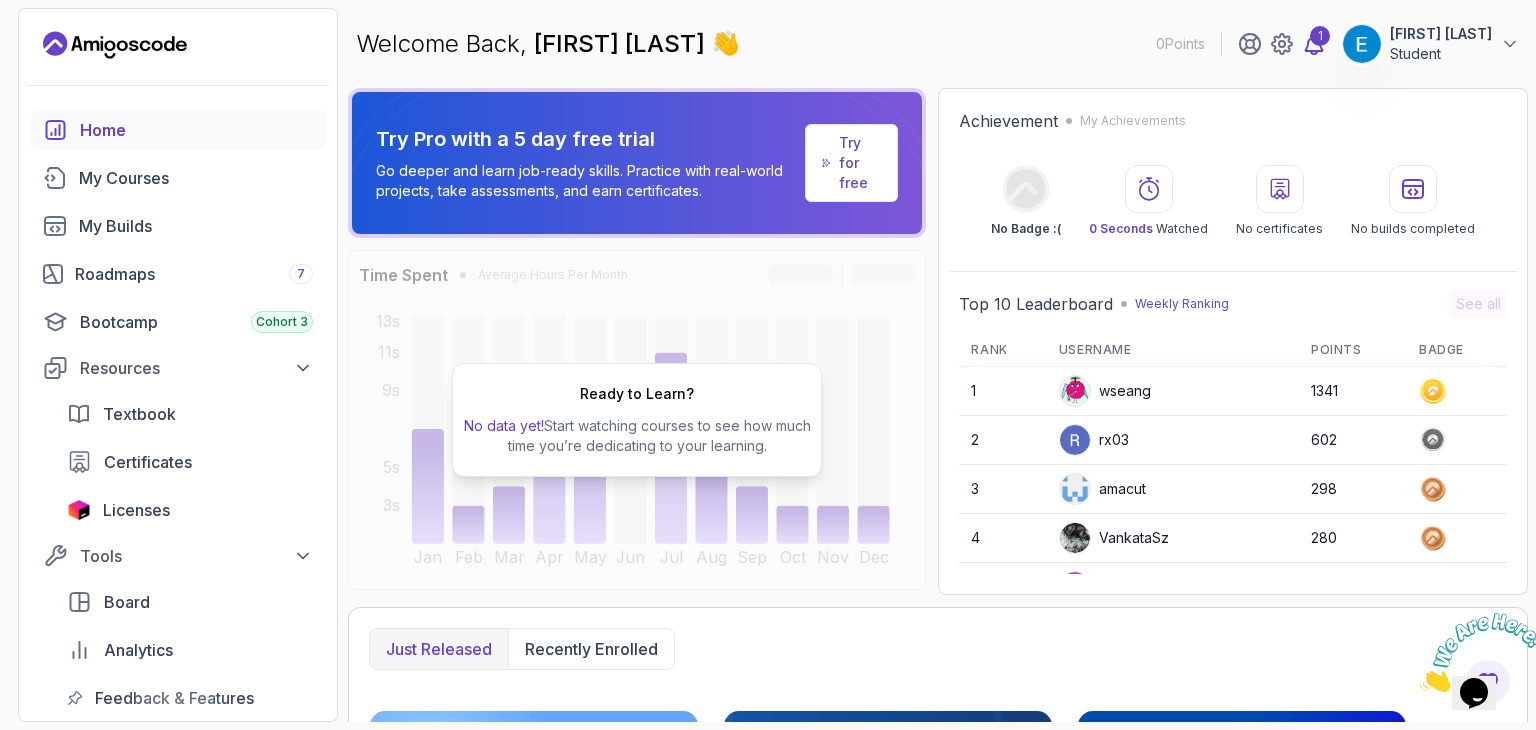 click on "1" at bounding box center (1320, 36) 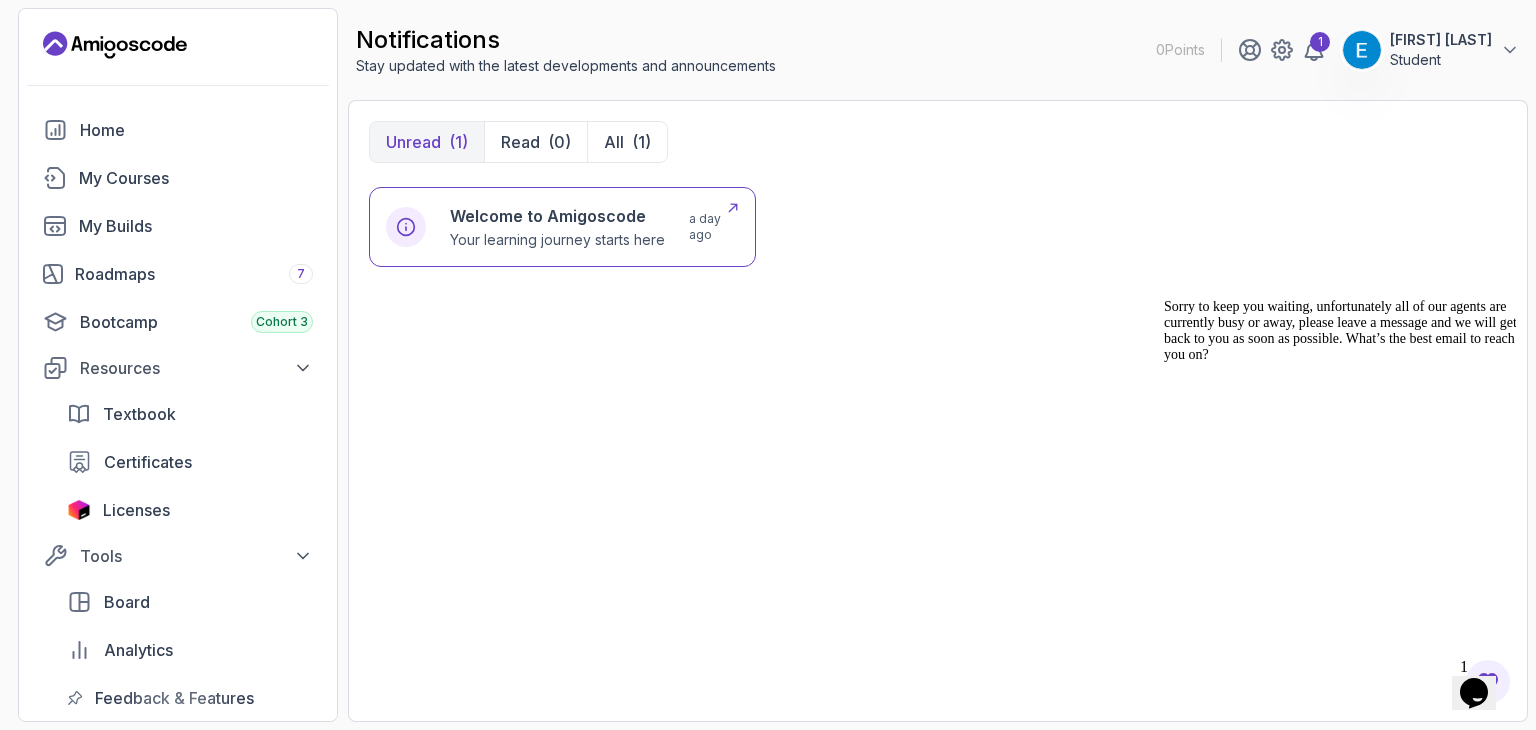 click on "Your learning journey starts here" at bounding box center (557, 240) 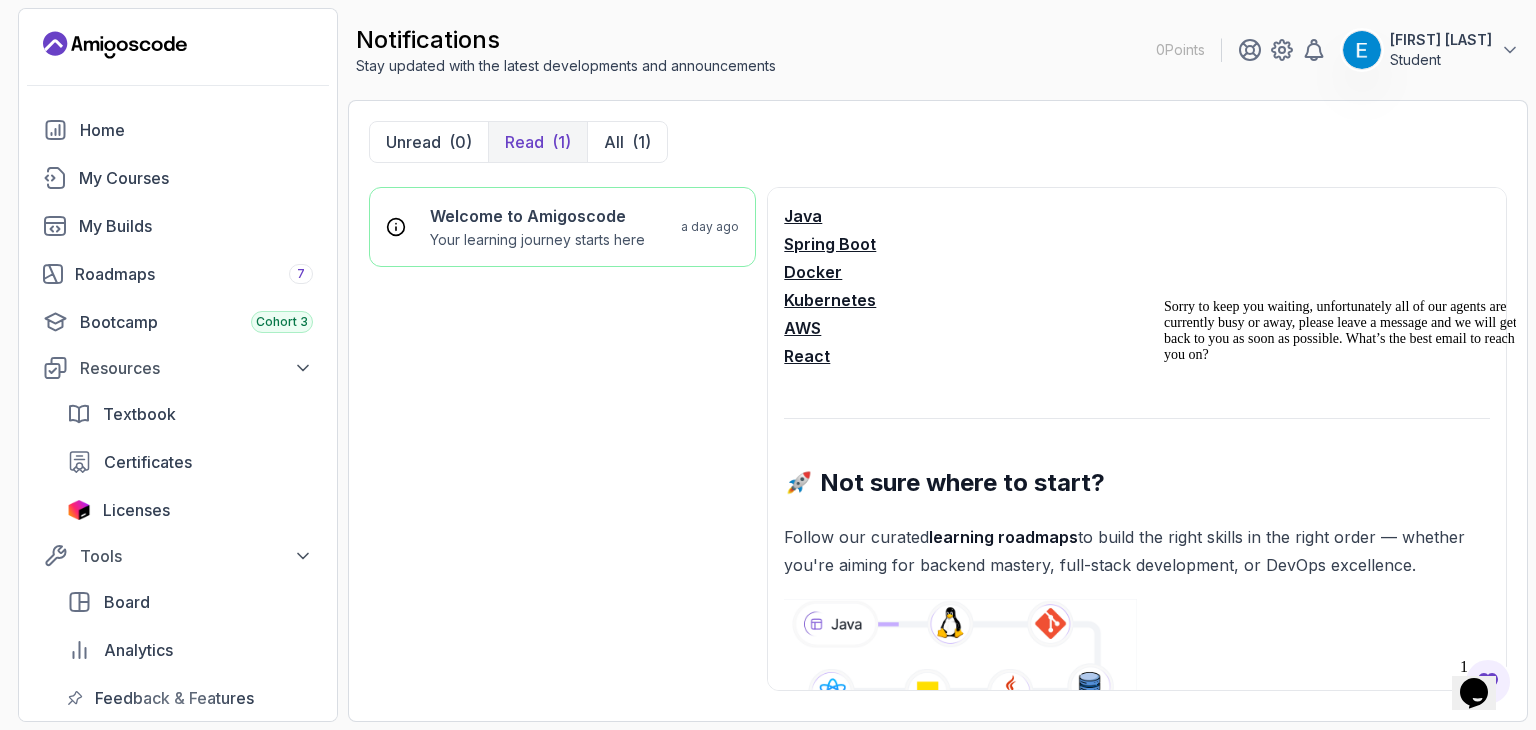 scroll, scrollTop: 300, scrollLeft: 0, axis: vertical 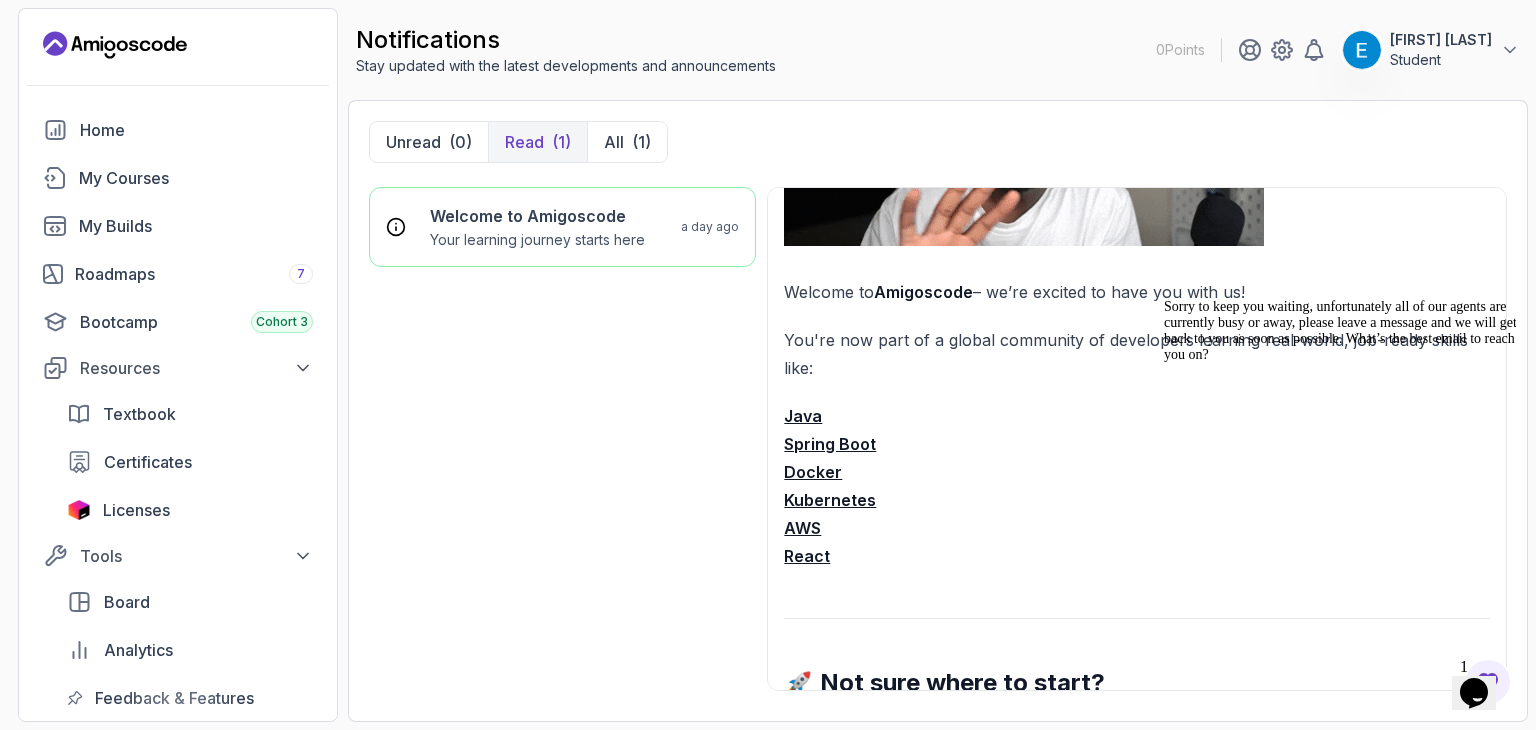 click on "You're now part of a global community of developers learning real-world, job-ready skills like:" at bounding box center [1137, 354] 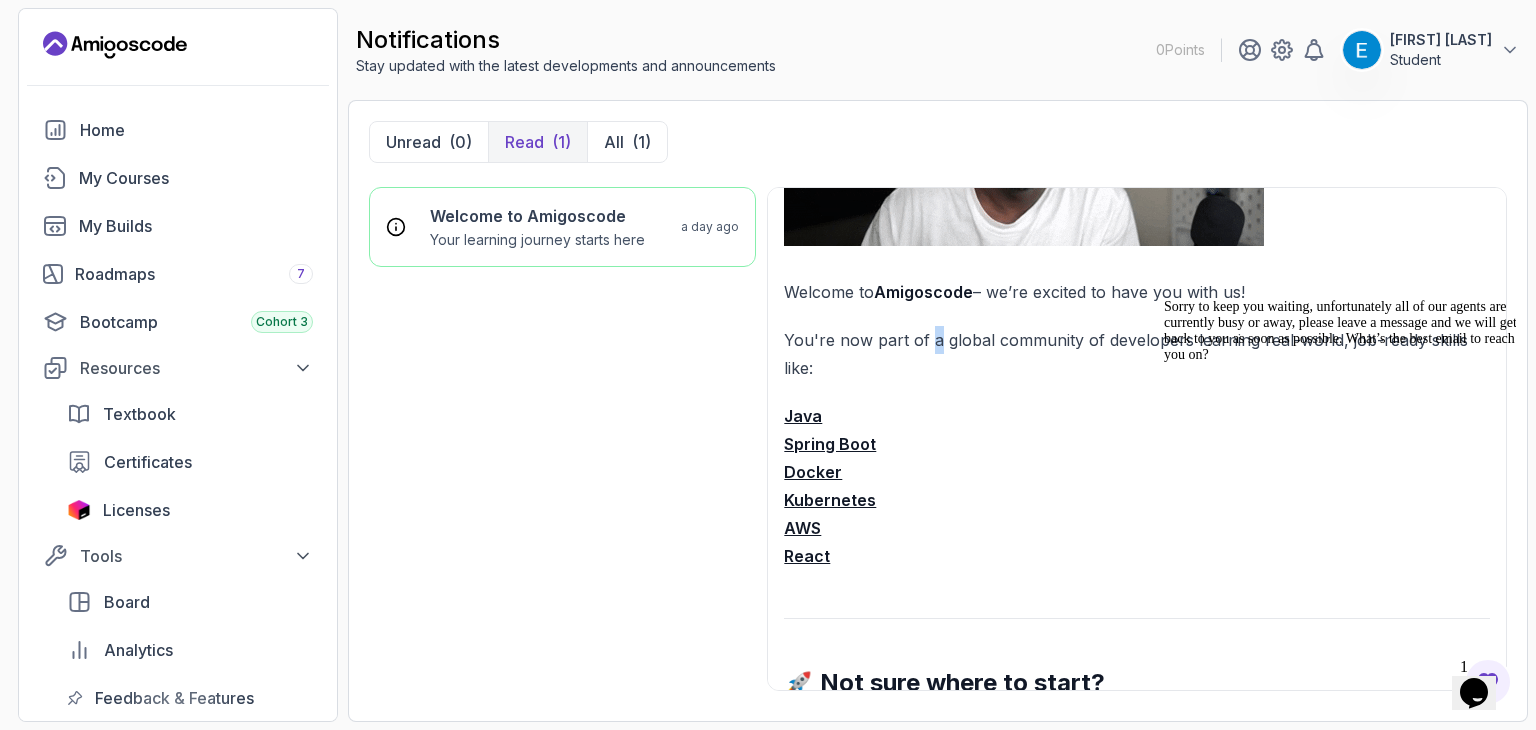 click on "You're now part of a global community of developers learning real-world, job-ready skills like:" at bounding box center [1137, 354] 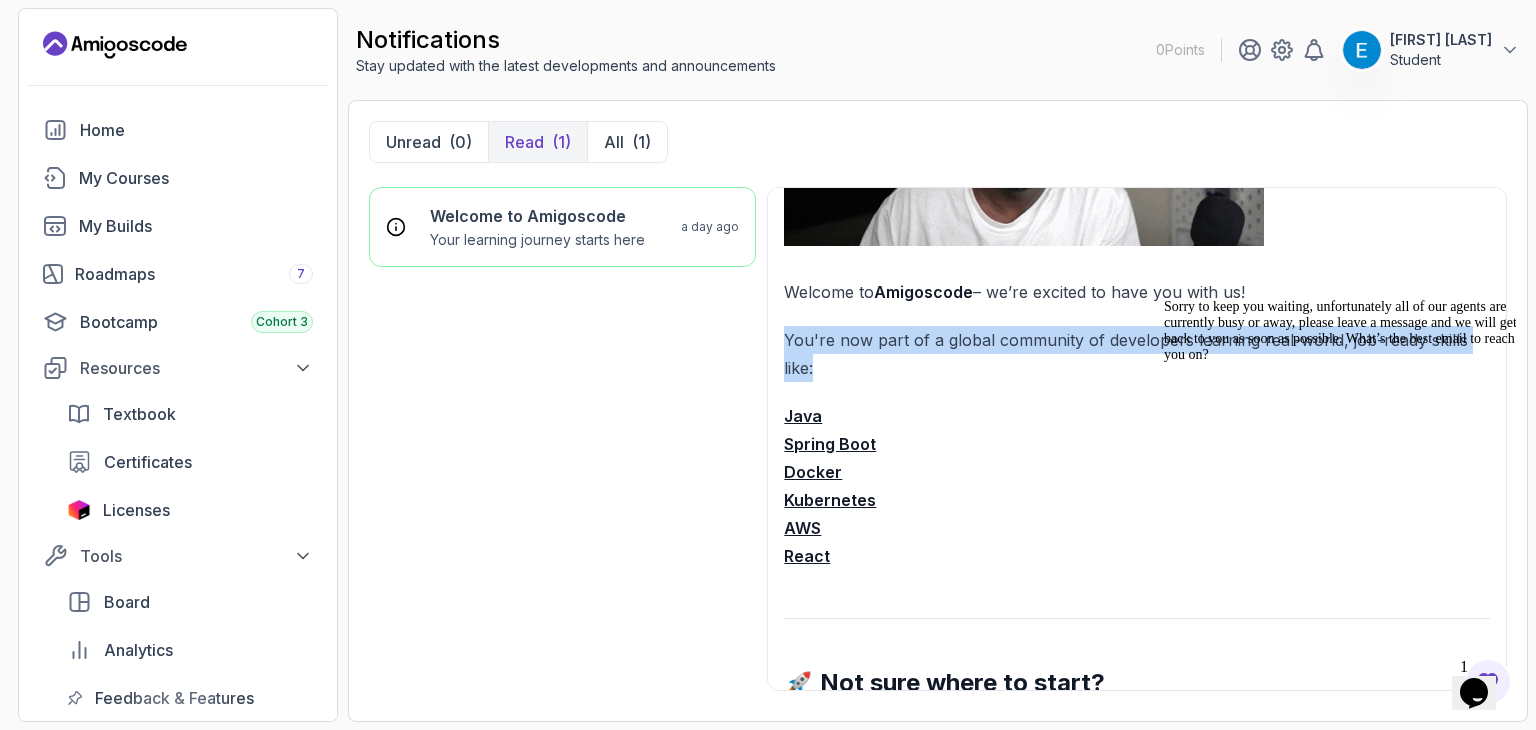 click on "You're now part of a global community of developers learning real-world, job-ready skills like:" at bounding box center [1137, 354] 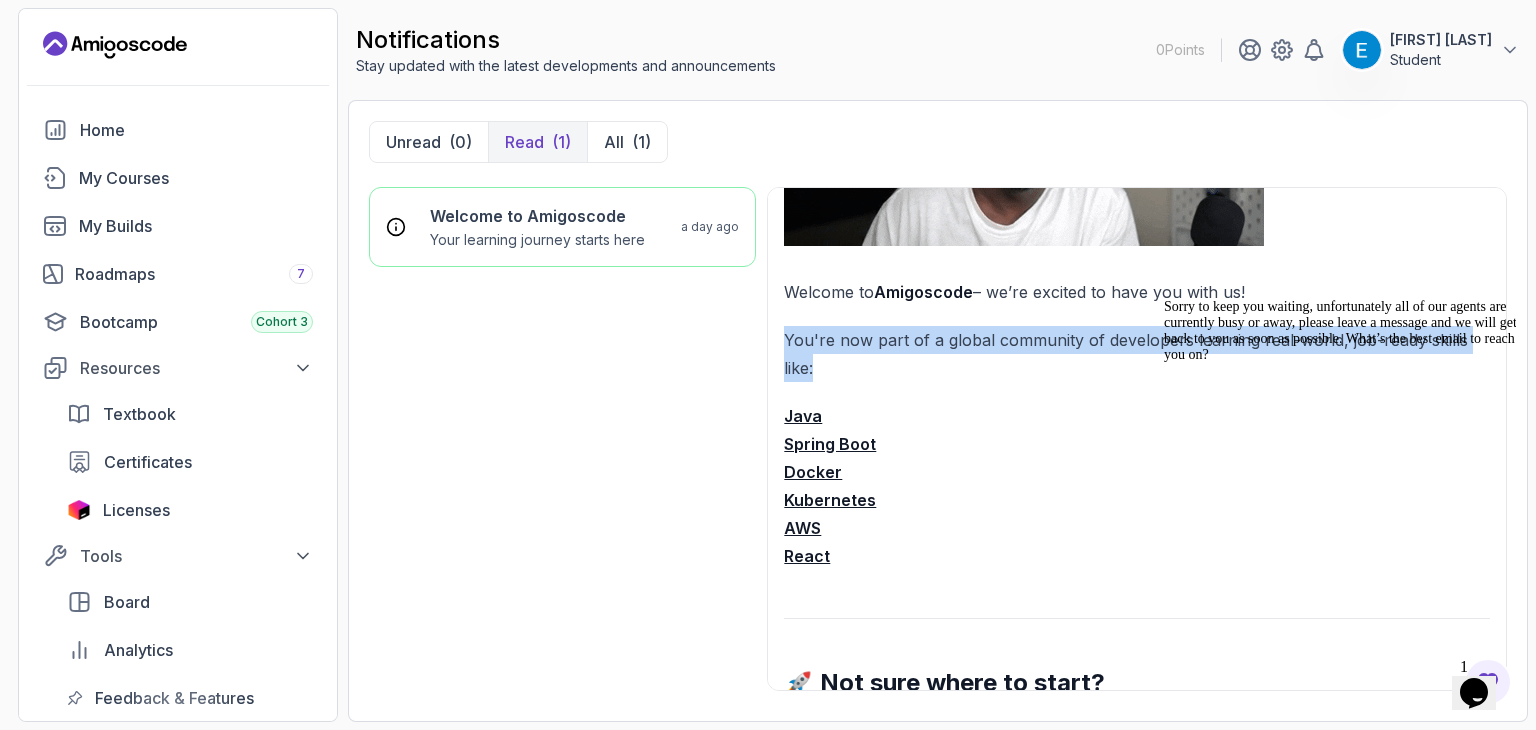 click on "You're now part of a global community of developers learning real-world, job-ready skills like:" at bounding box center [1137, 354] 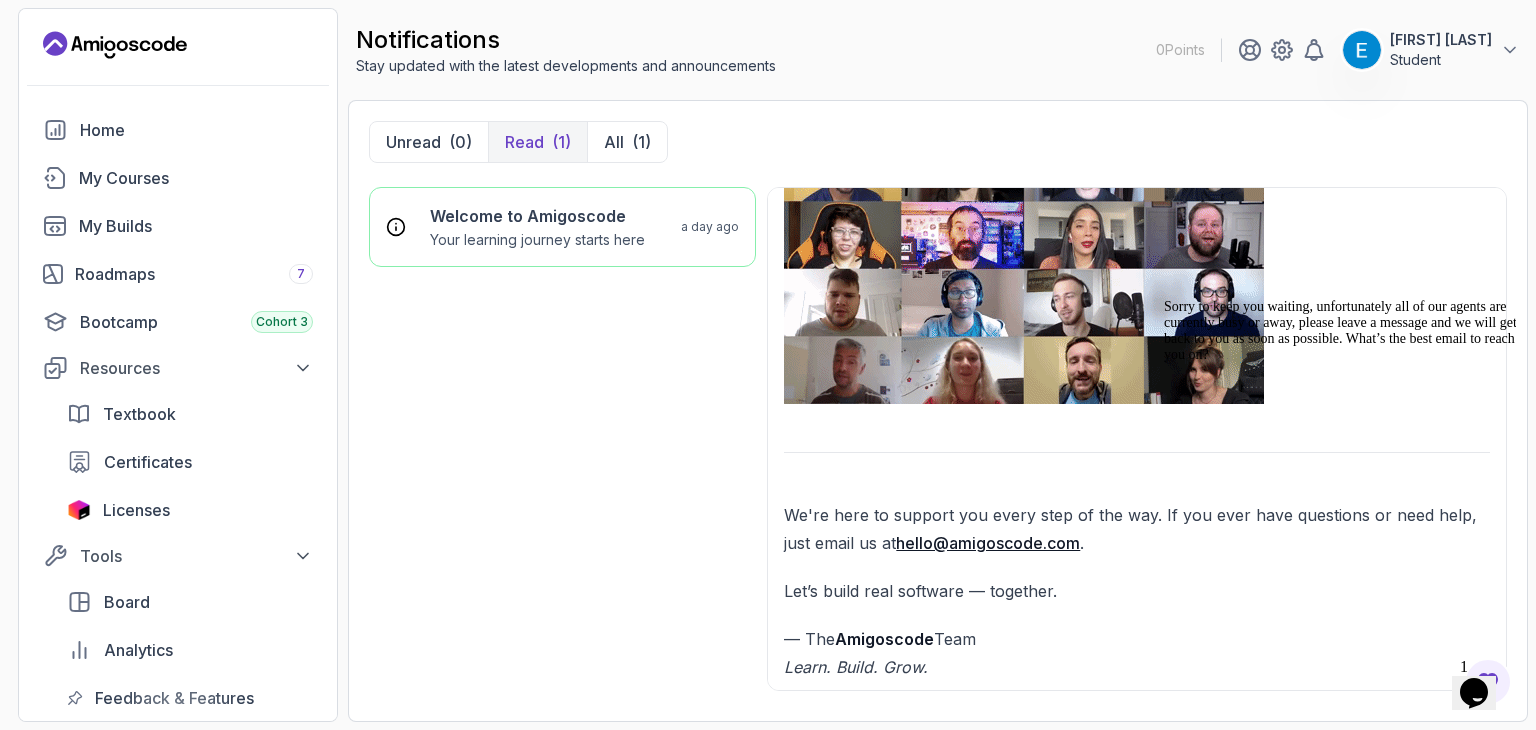 scroll, scrollTop: 1686, scrollLeft: 0, axis: vertical 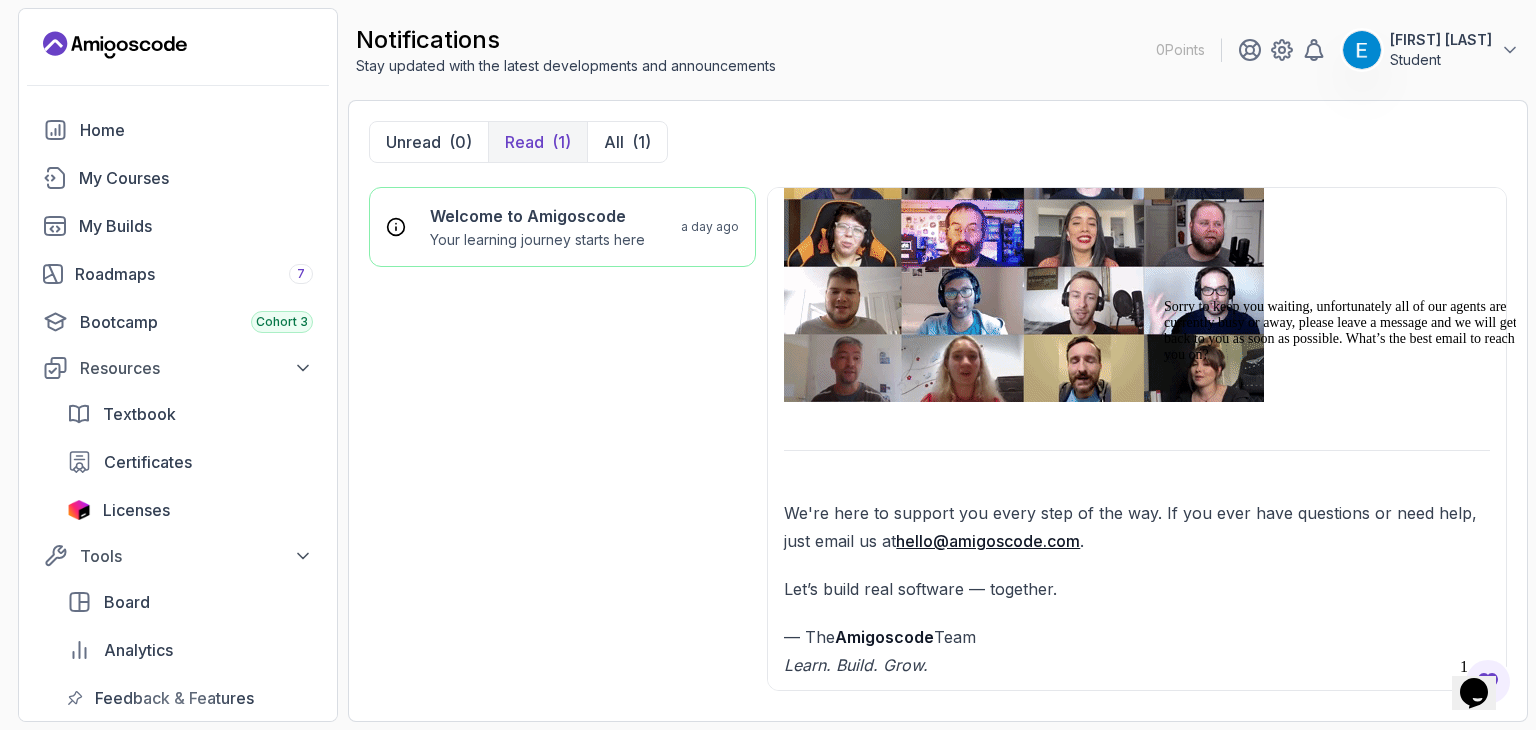 click at bounding box center (1024, 267) 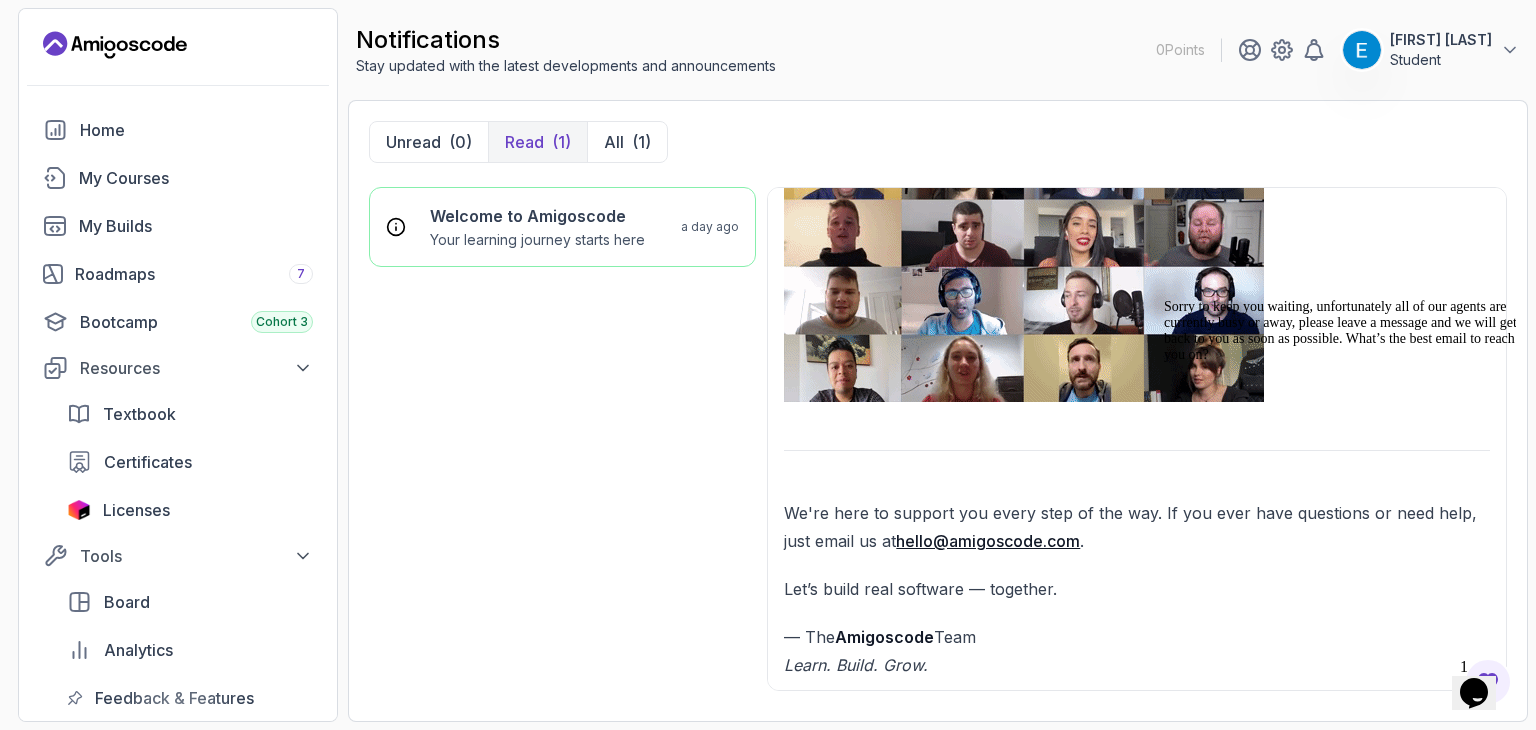click on "Opens Chat This icon Opens the chat window." at bounding box center (1474, 693) 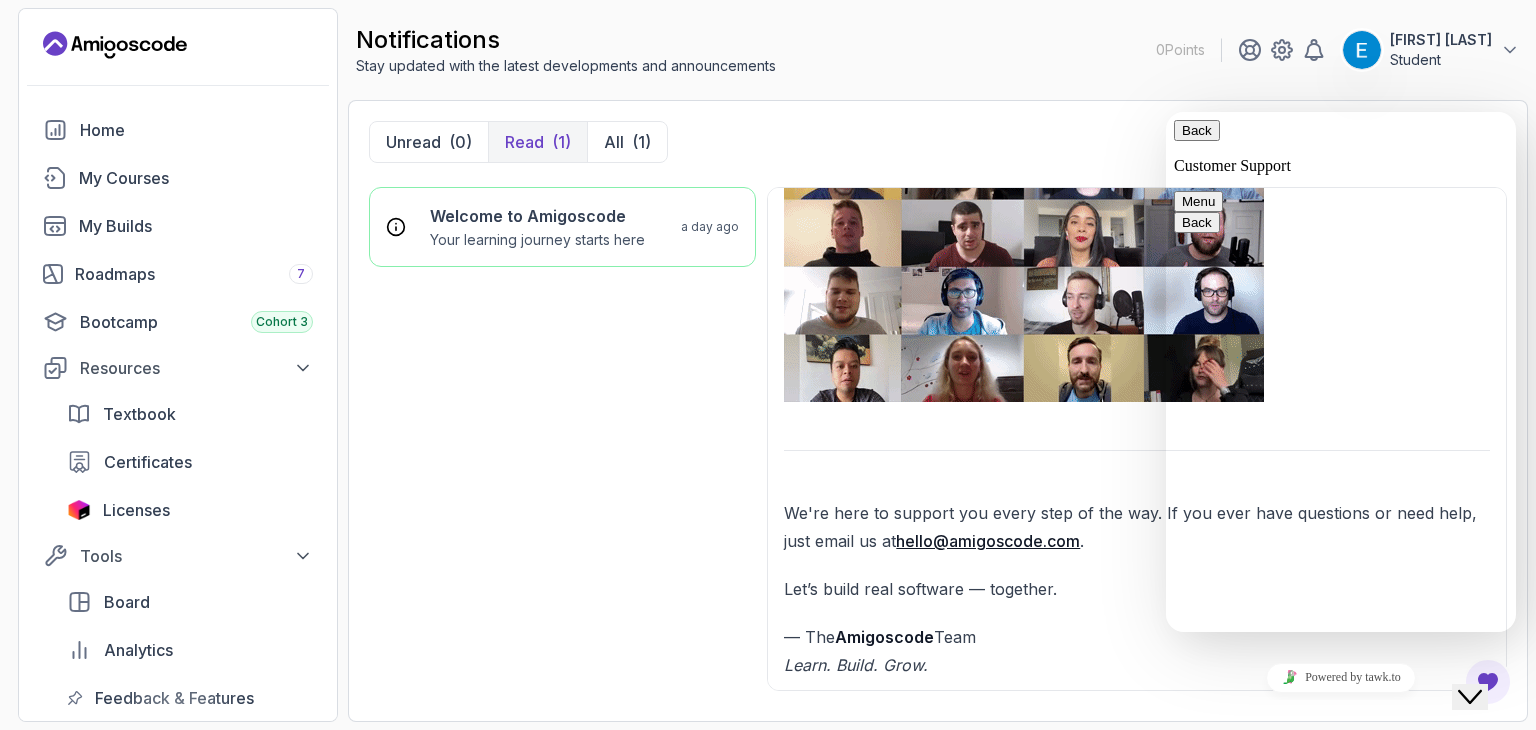 scroll, scrollTop: 200, scrollLeft: 0, axis: vertical 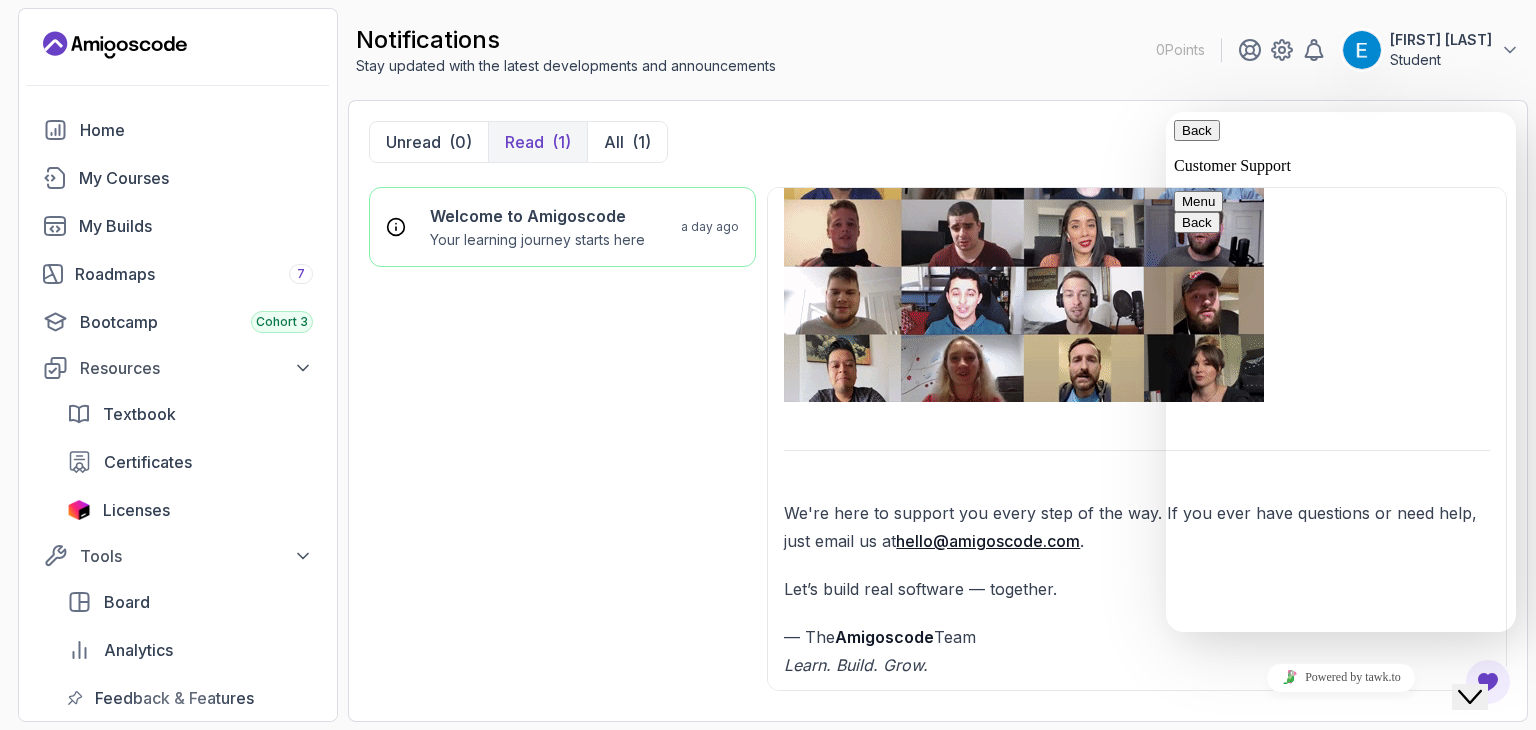 click on "*  Email" at bounding box center [1374, 1877] 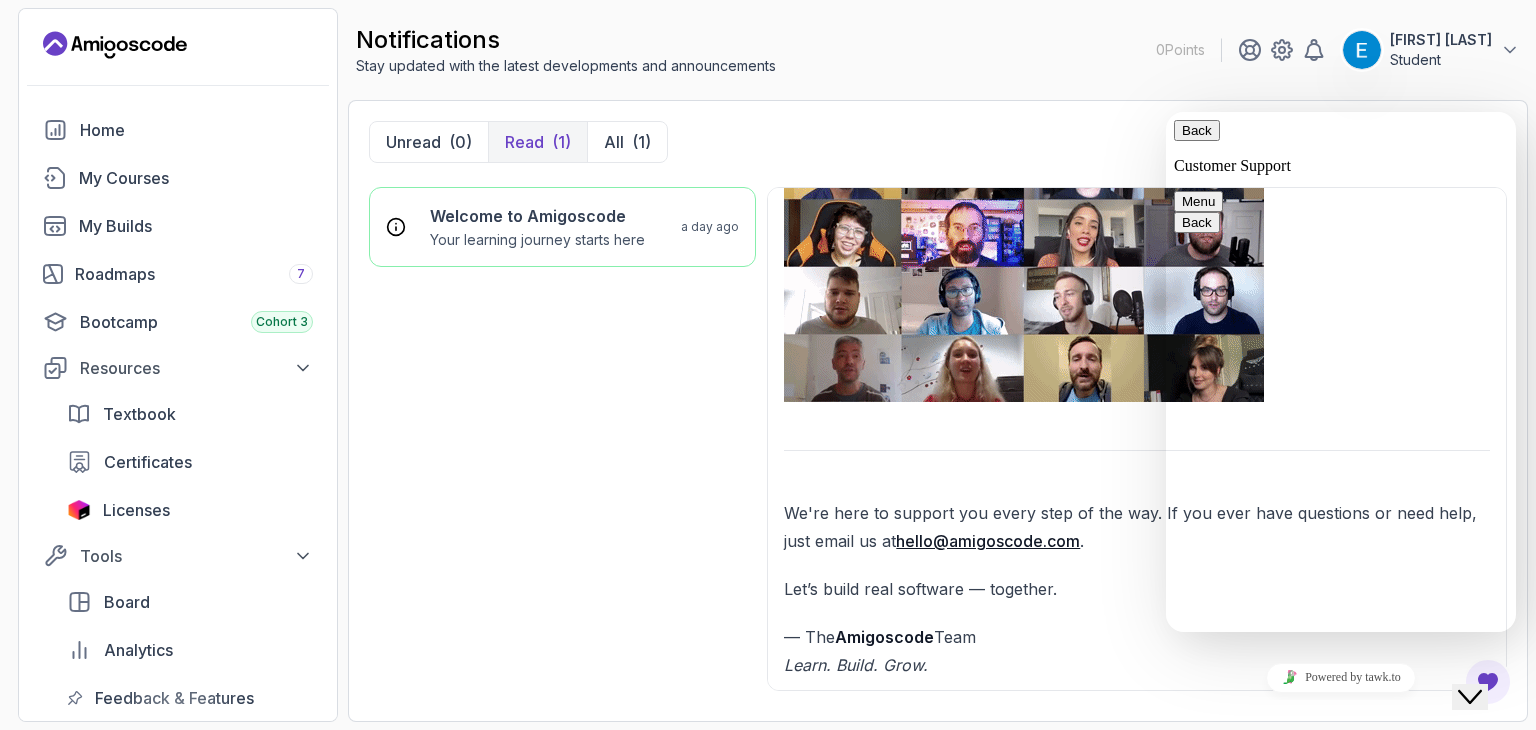 click on "*  Email" at bounding box center (1262, 1878) 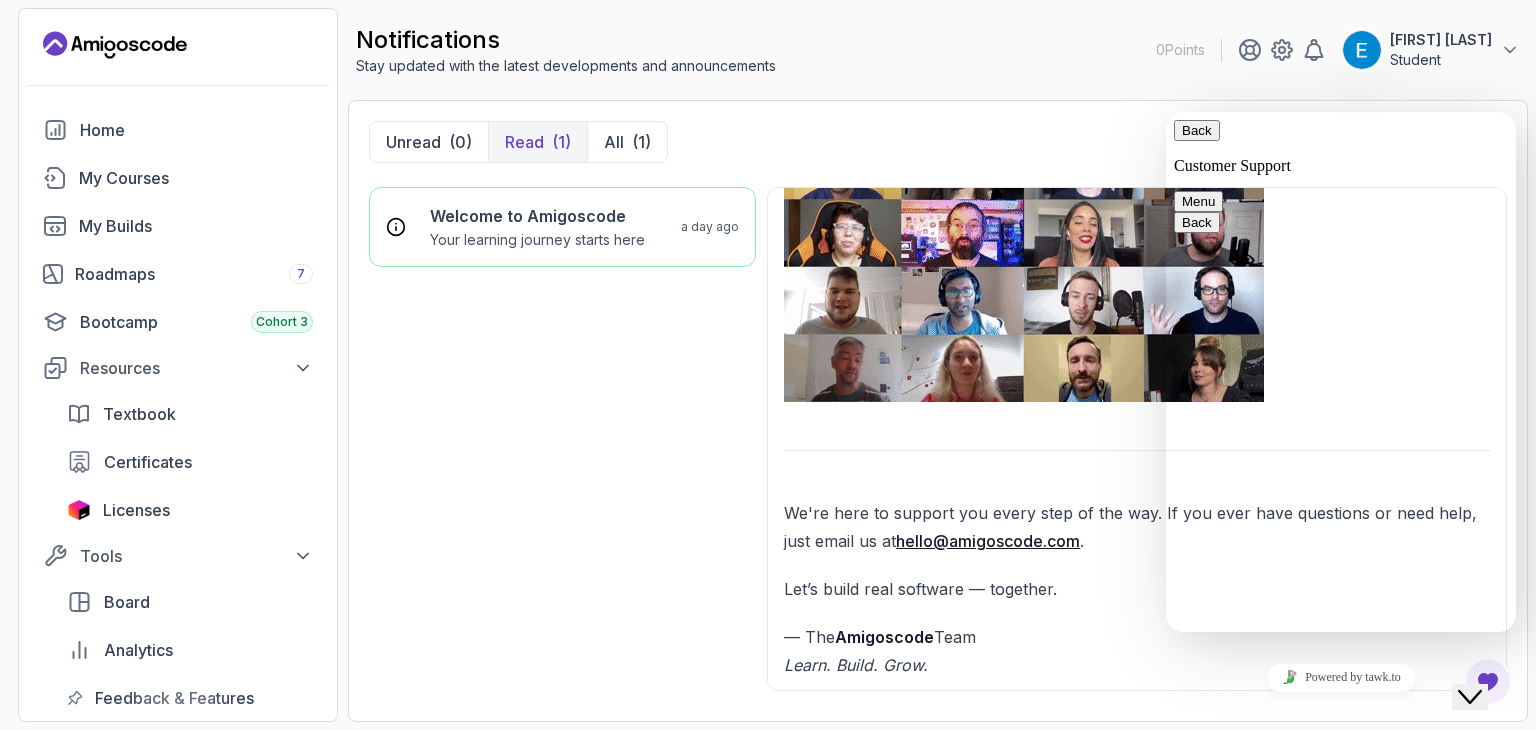 scroll, scrollTop: 423, scrollLeft: 0, axis: vertical 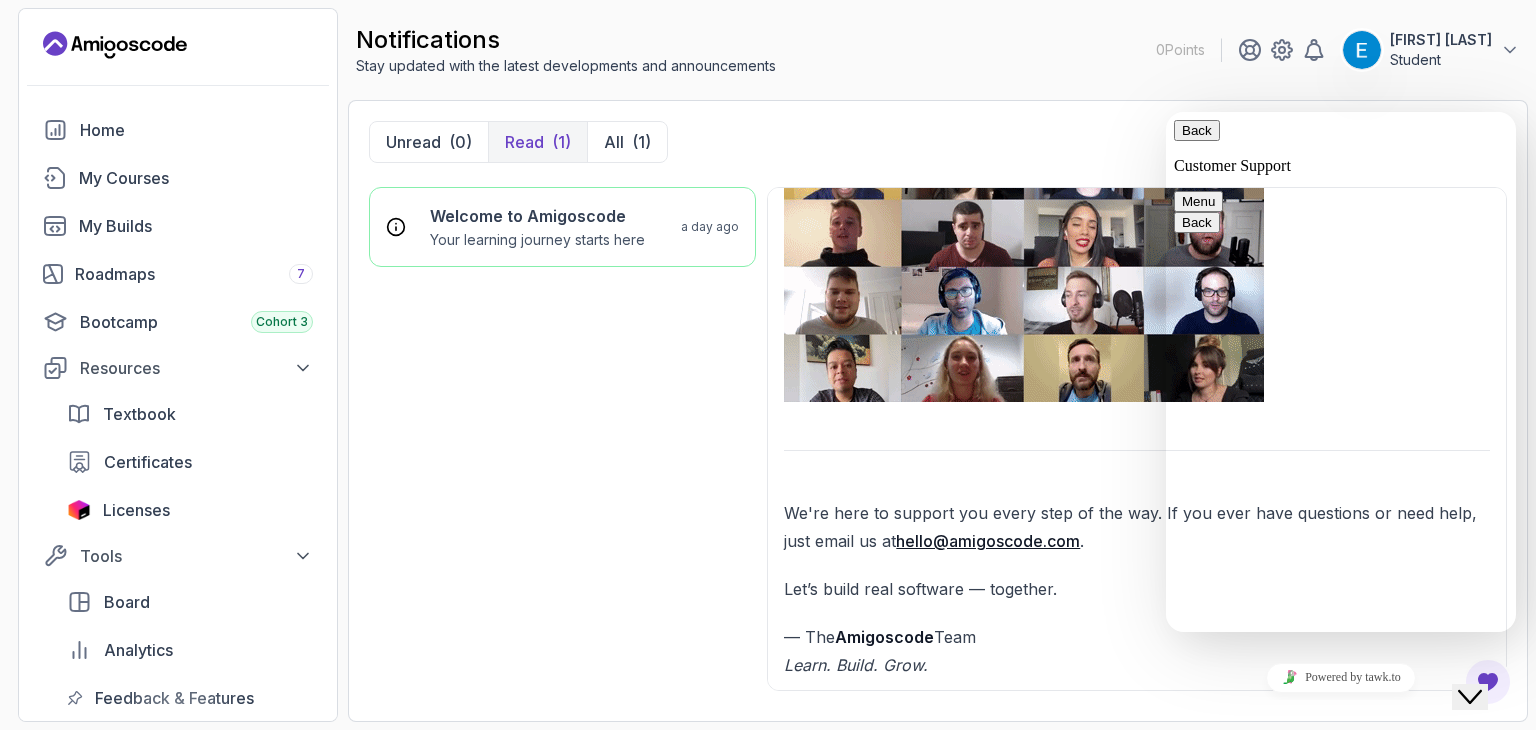 click on "Back" at bounding box center (1197, 130) 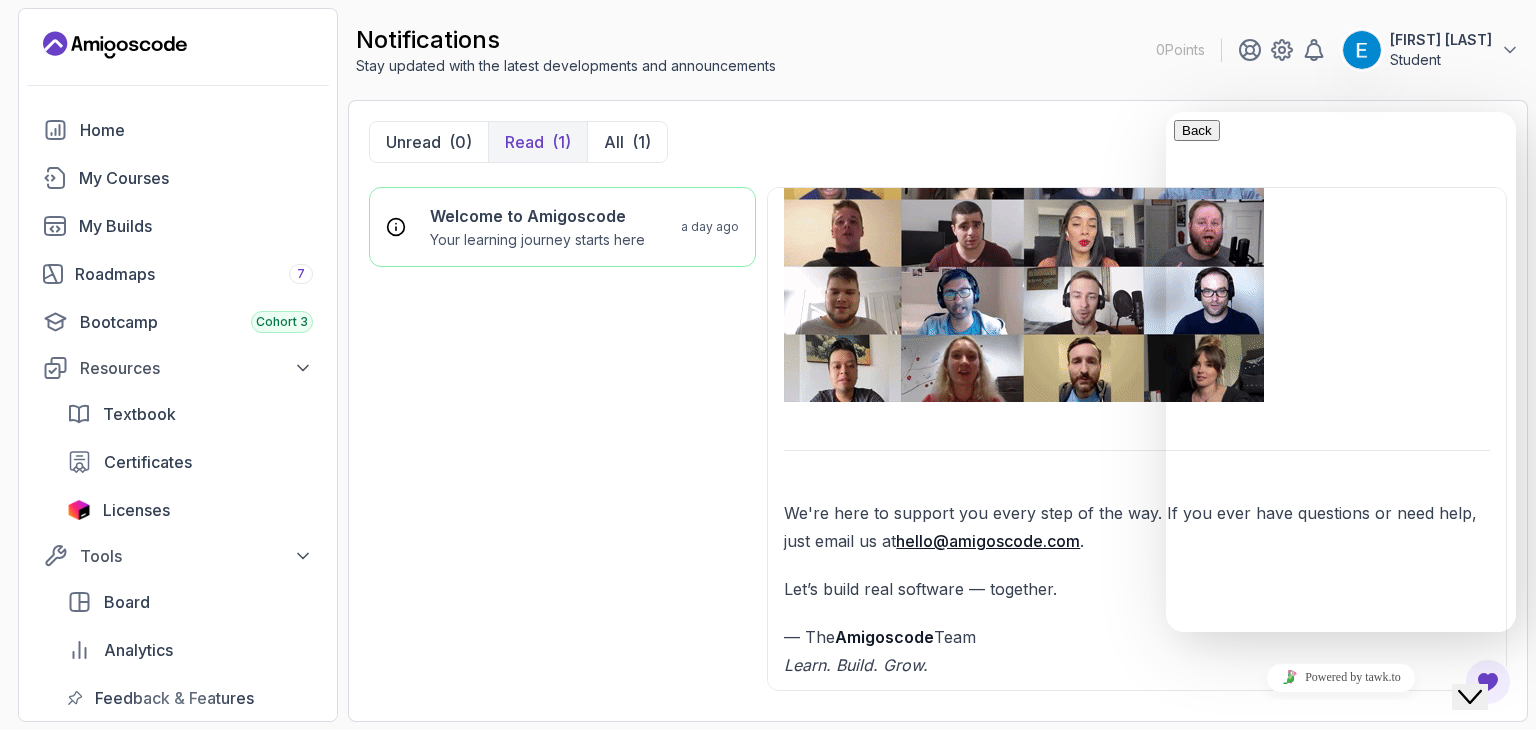 scroll, scrollTop: 392, scrollLeft: 0, axis: vertical 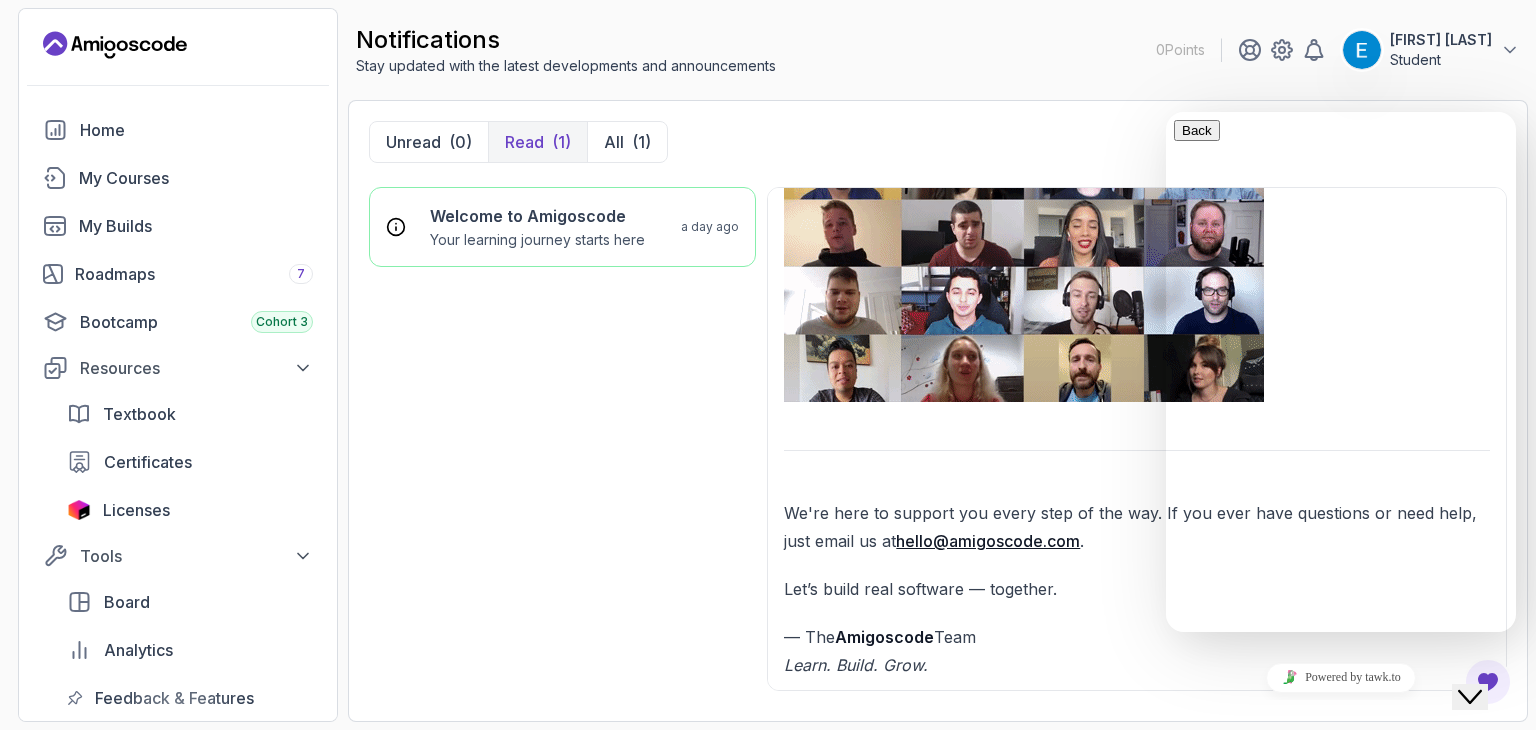 click on "Hi there  Need help? Search our help center for answers or start a conversation:  Recent Conversations   Customer Support ( Just Now )  Sorry to keep you waiting, unfortunately all of our agents are currently busy or away, please leave a message and we will get back to you as soon as possible. What’s the best email to reach you on?  Help Center" at bounding box center (1341, 857) 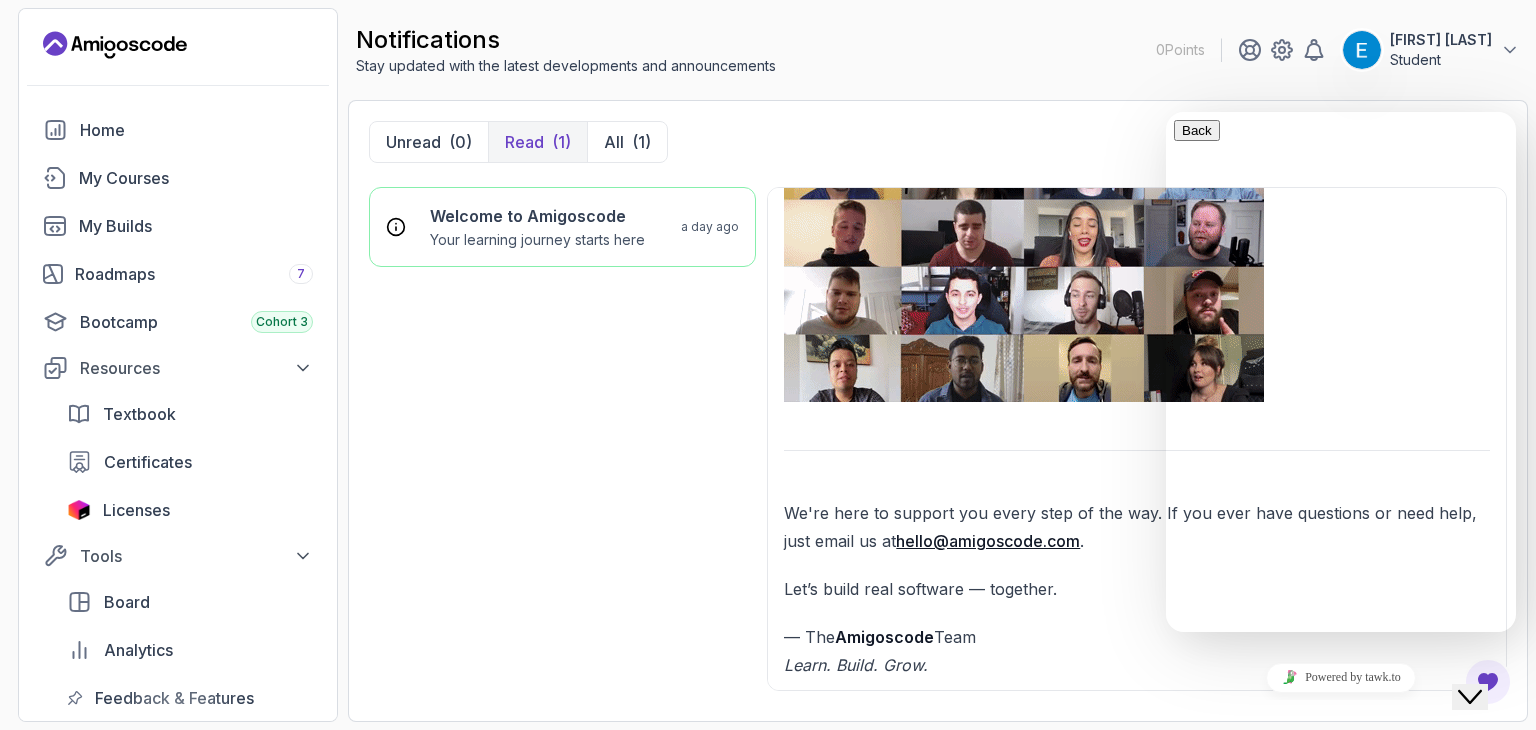 click on "Unread (0) Read (1) All (1)" at bounding box center [938, 142] 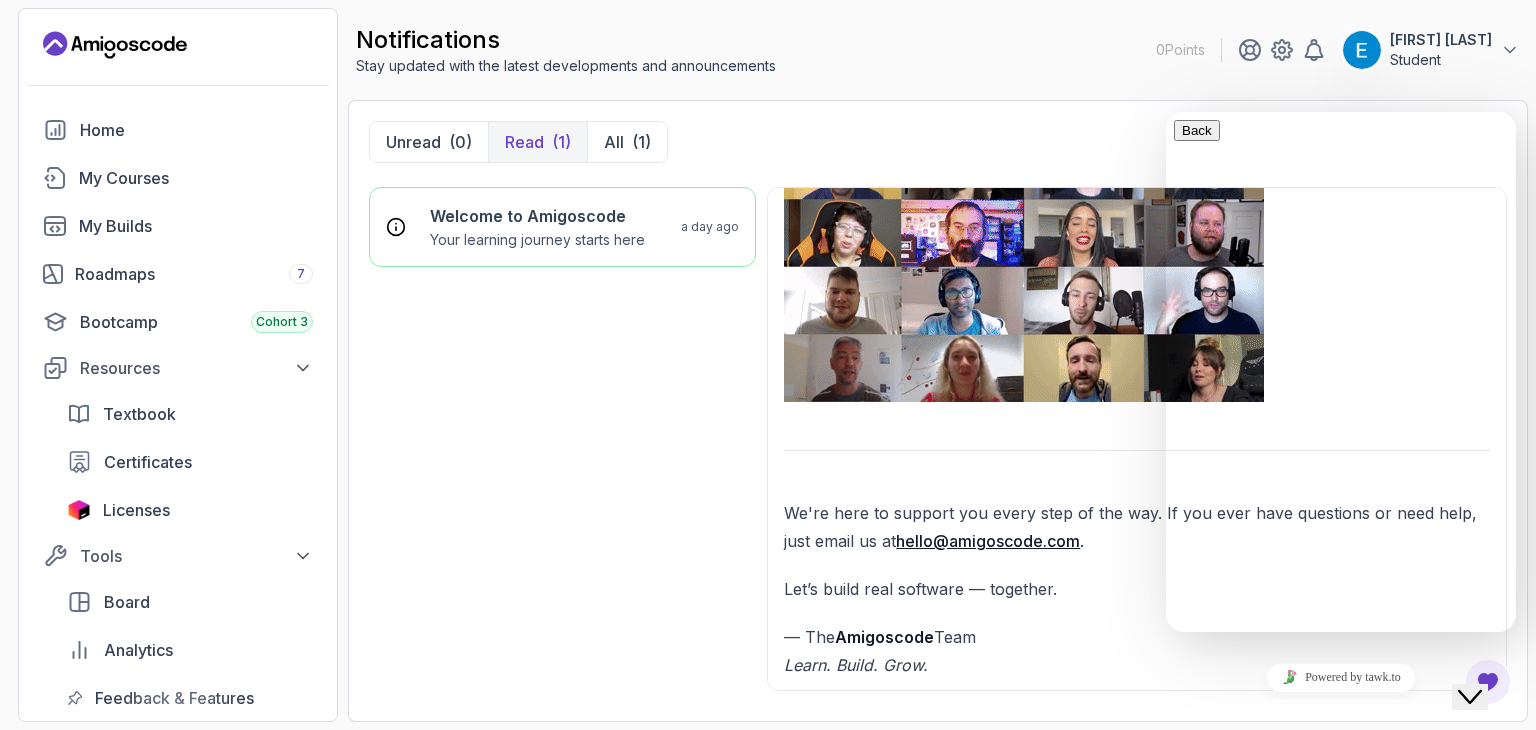 click on "Close Chat This icon closes the chat window." at bounding box center (1470, 697) 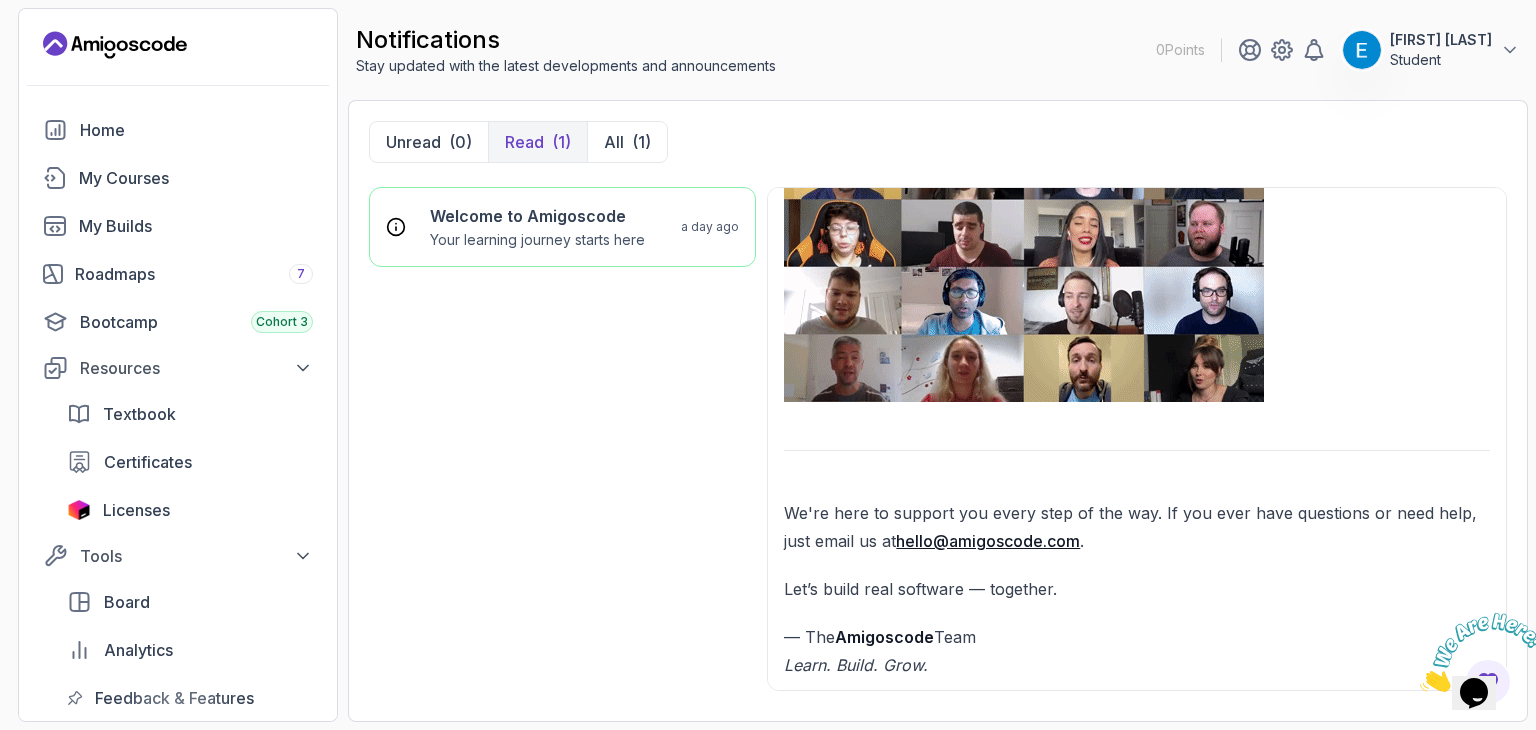 click on "Let’s build real software — together." at bounding box center [1137, 589] 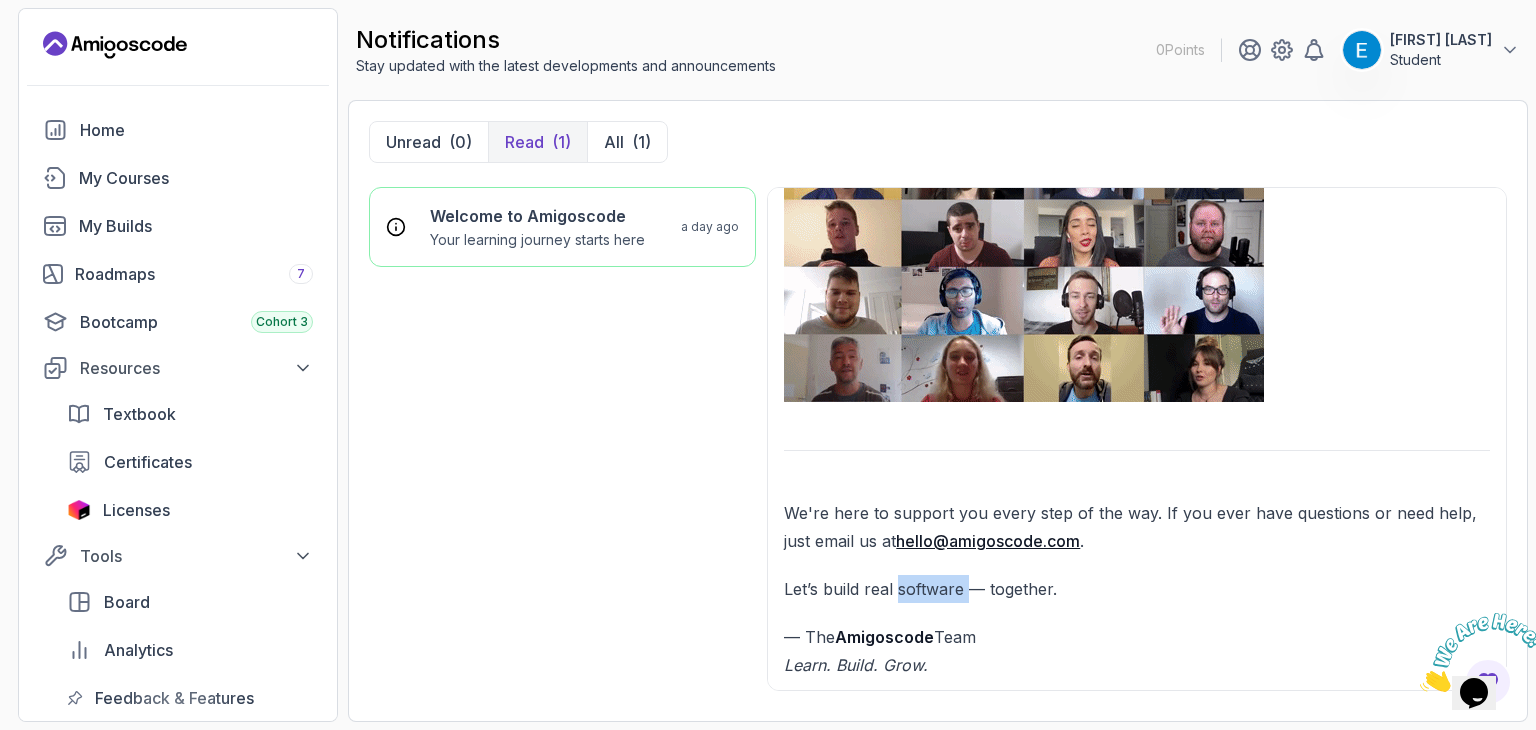 click on "Let’s build real software — together." at bounding box center [1137, 589] 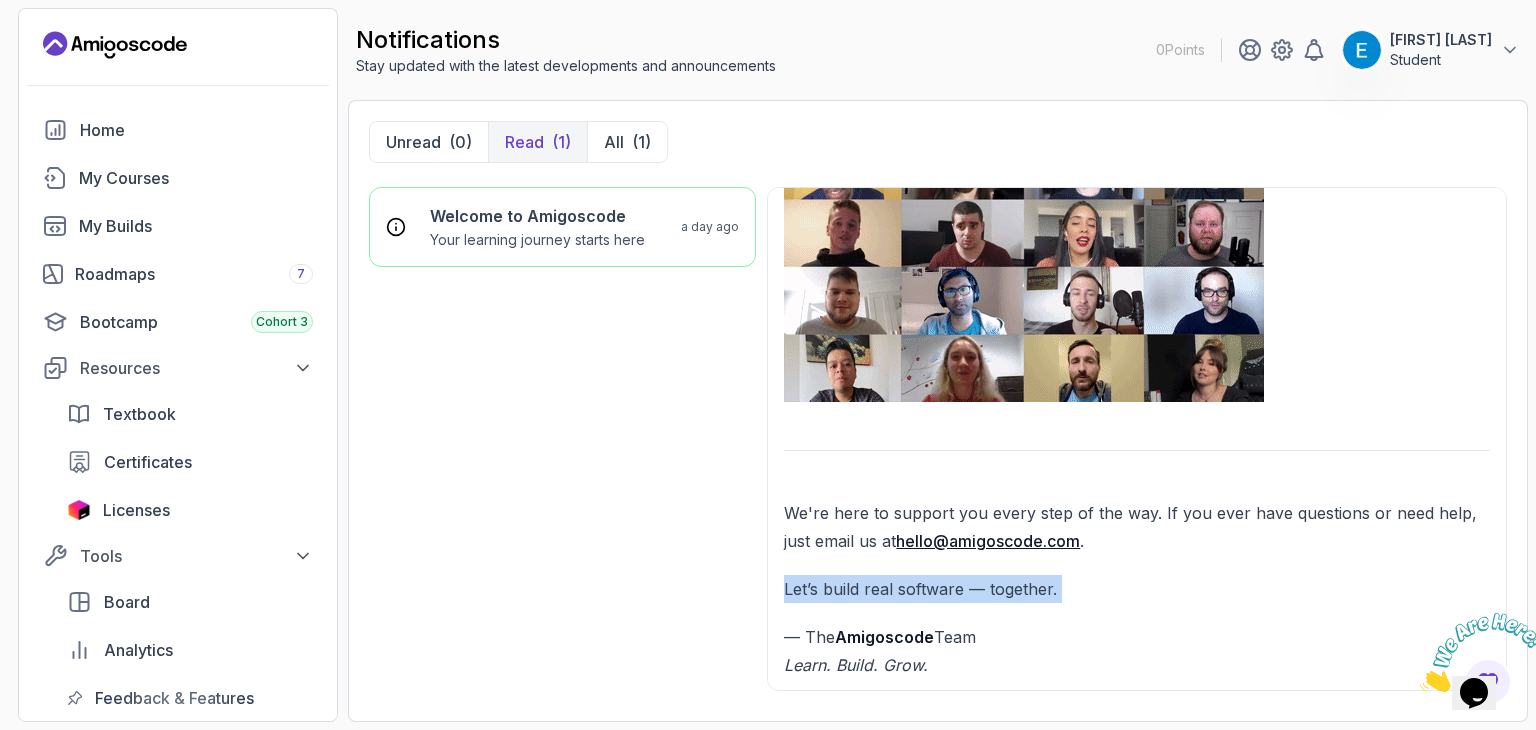 click on "Let’s build real software — together." at bounding box center [1137, 589] 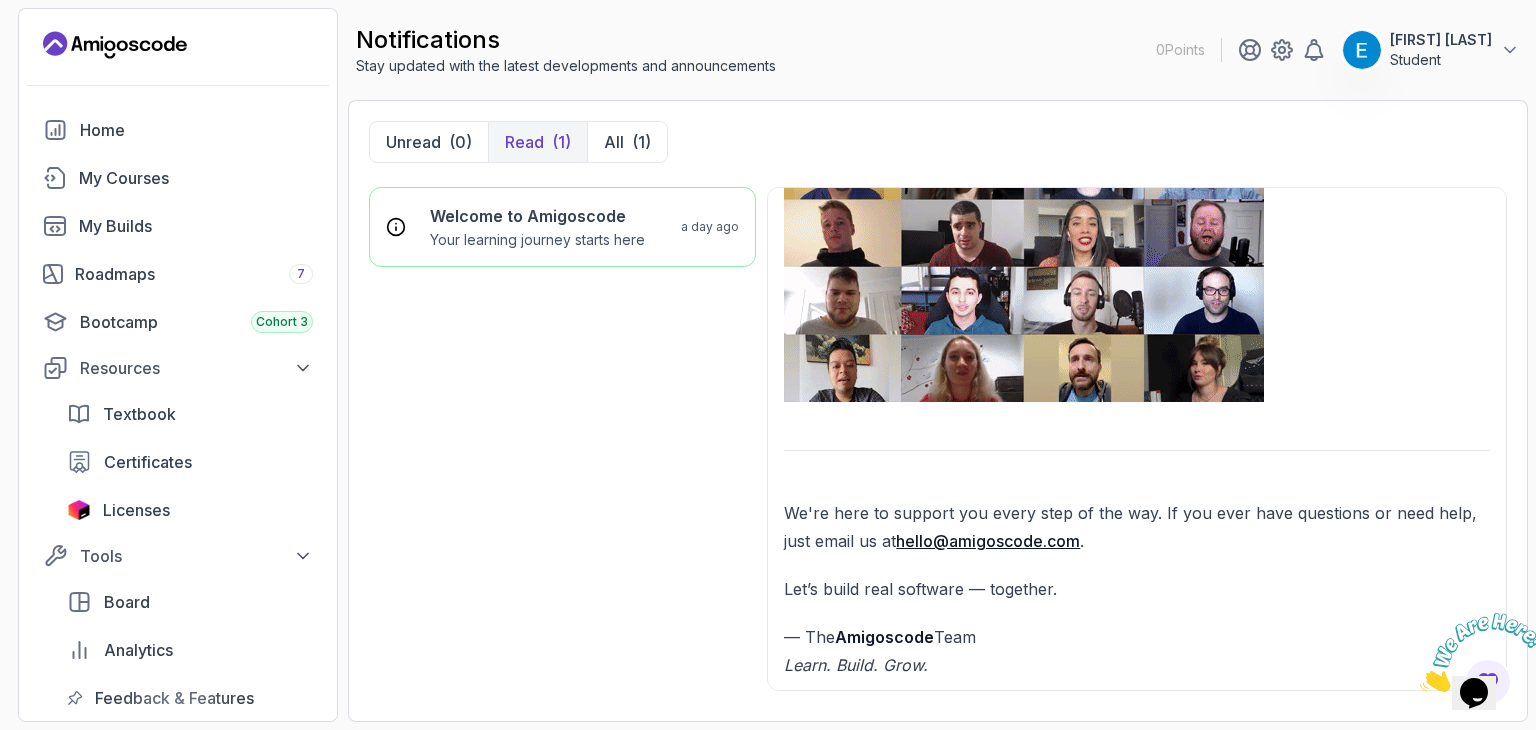 click on "Hey Amigo 👋 We trust you're doing well!
Welcome to  Amigoscode  – we’re excited to have you with us!
You're now part of a global community of developers learning real-world, job-ready skills like:
Java
Spring Boot
Docker
Kubernetes
AWS
React
🚀 Not sure where to start?
Follow our curated  learning roadmaps  to build the right skills in the right order — whether you're aiming for backend mastery, full-stack development, or DevOps excellence.
Learn More
🧠 Curated Blogs
Stay sharp with expert tips, updates, and insights on our  blog .
✅ Next steps:
Explore your dashboard
Start your first course
Join our private Discord community
We're here to support you every step of the way. If you ever have questions or need help, just email us at  [EMAIL] .
Let’s build real software — together.
— The  Amigoscode  Team Learn. Build. Grow." at bounding box center (1137, -396) 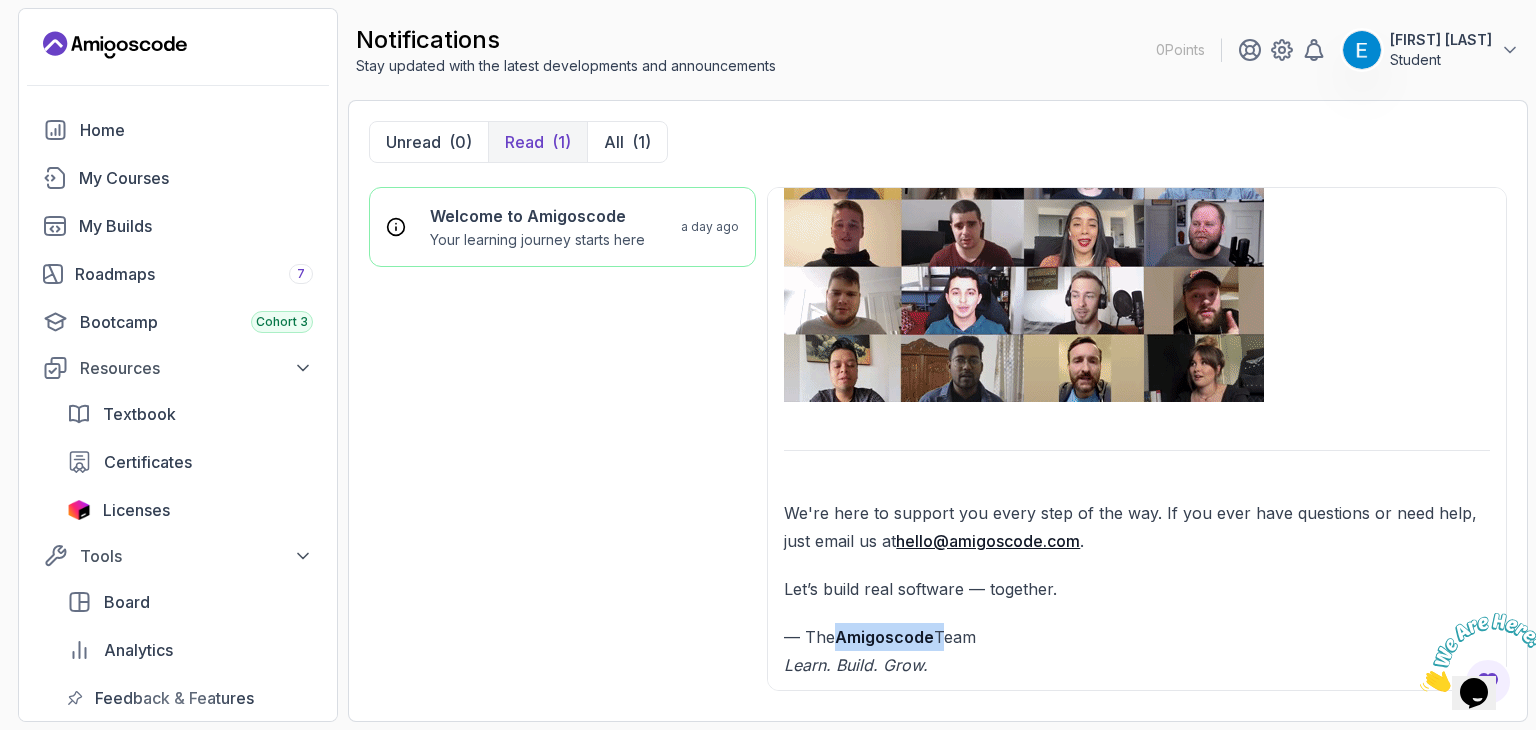 click on "Hey Amigo 👋 We trust you're doing well!
Welcome to  Amigoscode  – we’re excited to have you with us!
You're now part of a global community of developers learning real-world, job-ready skills like:
Java
Spring Boot
Docker
Kubernetes
AWS
React
🚀 Not sure where to start?
Follow our curated  learning roadmaps  to build the right skills in the right order — whether you're aiming for backend mastery, full-stack development, or DevOps excellence.
Learn More
🧠 Curated Blogs
Stay sharp with expert tips, updates, and insights on our  blog .
✅ Next steps:
Explore your dashboard
Start your first course
Join our private Discord community
We're here to support you every step of the way. If you ever have questions or need help, just email us at  [EMAIL] .
Let’s build real software — together.
— The  Amigoscode  Team Learn. Build. Grow." at bounding box center [1137, -396] 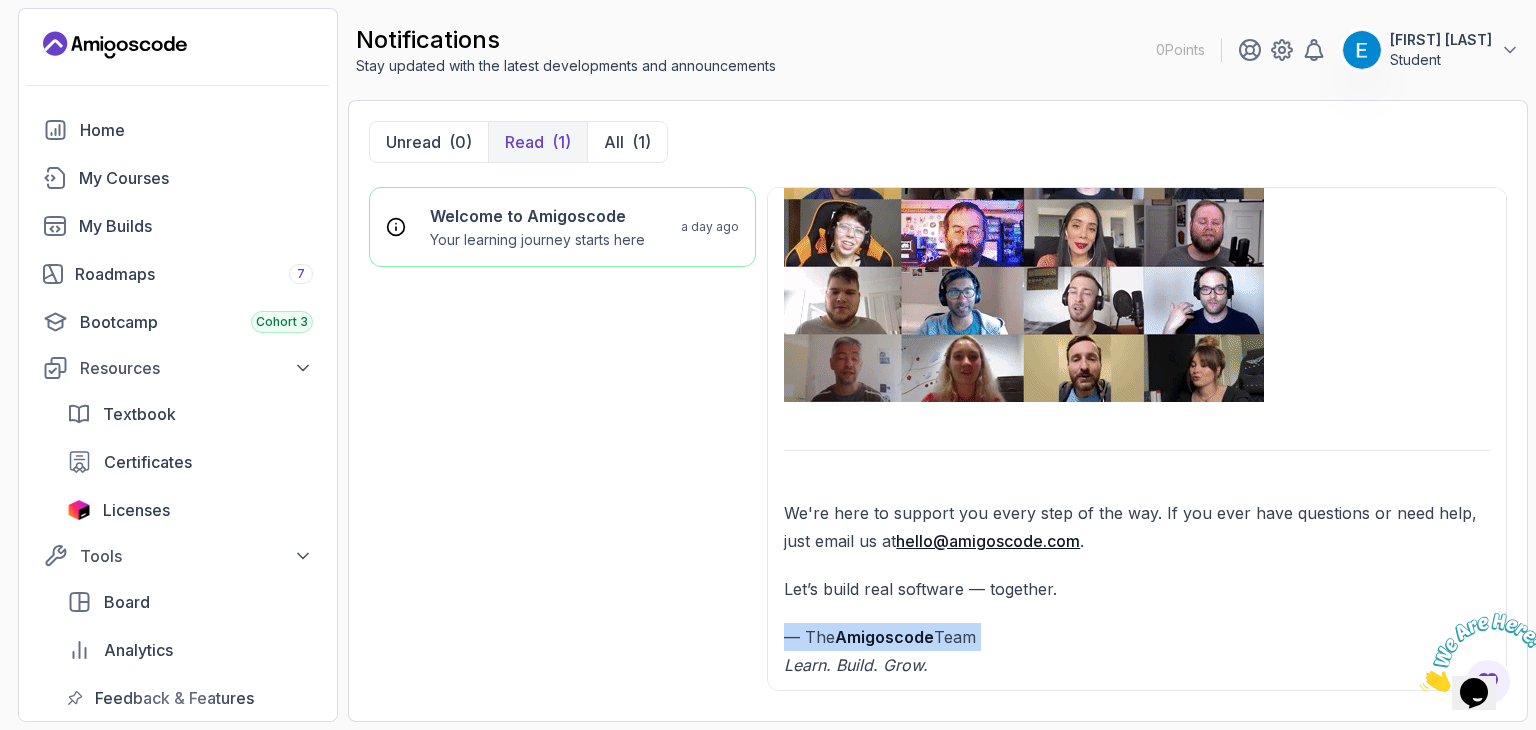 click on "Hey Amigo 👋 We trust you're doing well!
Welcome to  Amigoscode  – we’re excited to have you with us!
You're now part of a global community of developers learning real-world, job-ready skills like:
Java
Spring Boot
Docker
Kubernetes
AWS
React
🚀 Not sure where to start?
Follow our curated  learning roadmaps  to build the right skills in the right order — whether you're aiming for backend mastery, full-stack development, or DevOps excellence.
Learn More
🧠 Curated Blogs
Stay sharp with expert tips, updates, and insights on our  blog .
✅ Next steps:
Explore your dashboard
Start your first course
Join our private Discord community
We're here to support you every step of the way. If you ever have questions or need help, just email us at  [EMAIL] .
Let’s build real software — together.
— The  Amigoscode  Team Learn. Build. Grow." at bounding box center [1137, -396] 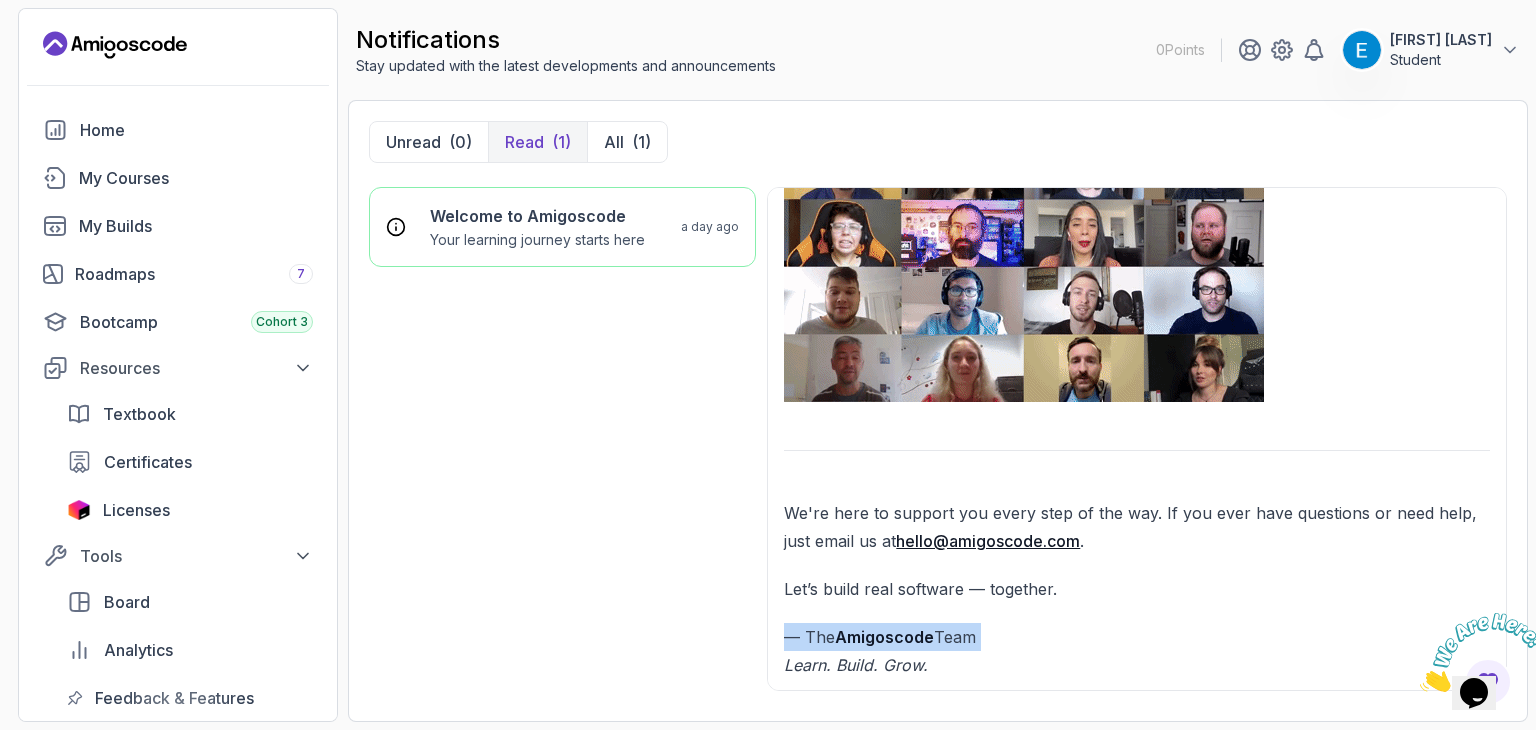 click on "Hey Amigo 👋 We trust you're doing well!
Welcome to  Amigoscode  – we’re excited to have you with us!
You're now part of a global community of developers learning real-world, job-ready skills like:
Java
Spring Boot
Docker
Kubernetes
AWS
React
🚀 Not sure where to start?
Follow our curated  learning roadmaps  to build the right skills in the right order — whether you're aiming for backend mastery, full-stack development, or DevOps excellence.
Learn More
🧠 Curated Blogs
Stay sharp with expert tips, updates, and insights on our  blog .
✅ Next steps:
Explore your dashboard
Start your first course
Join our private Discord community
We're here to support you every step of the way. If you ever have questions or need help, just email us at  [EMAIL] .
Let’s build real software — together.
— The  Amigoscode  Team Learn. Build. Grow." at bounding box center [1137, -396] 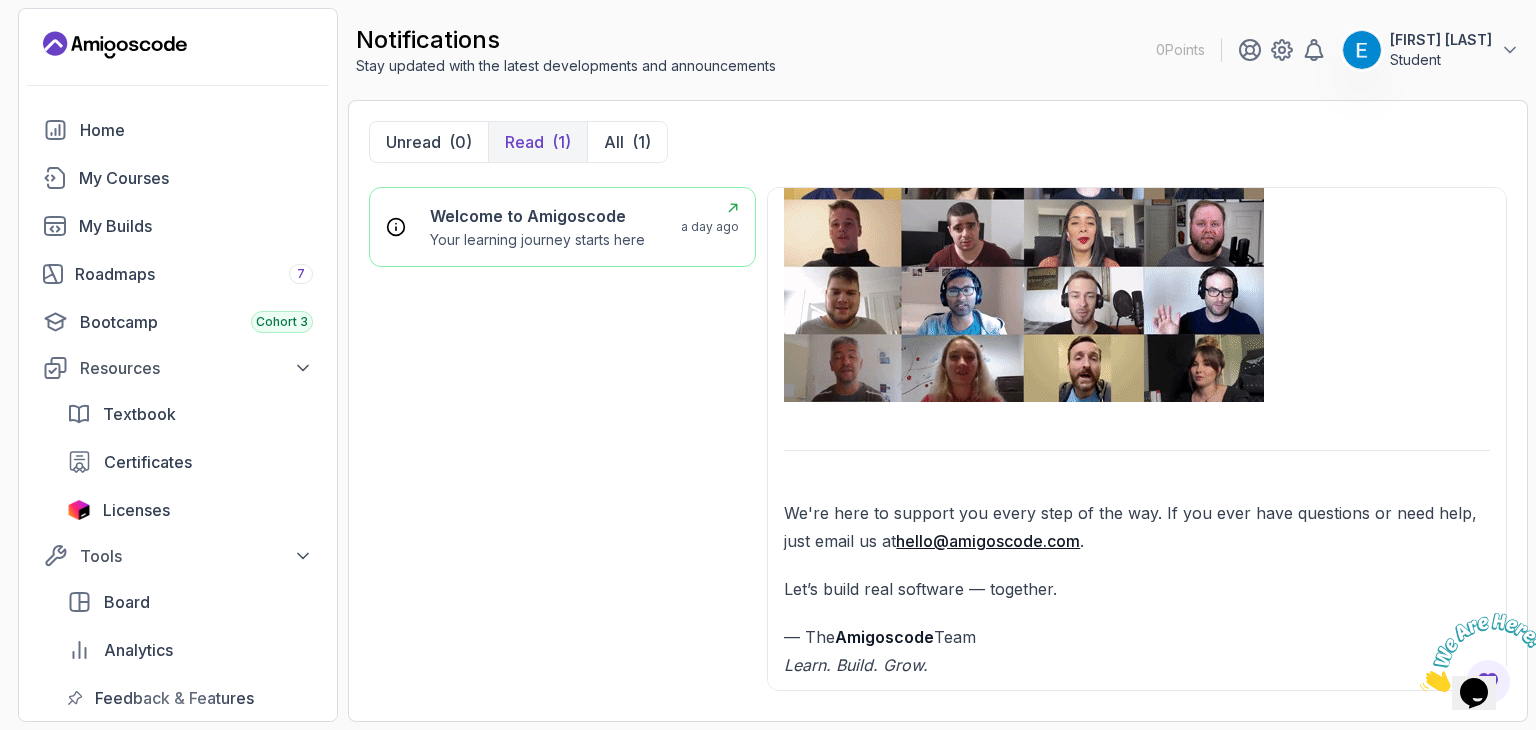 click on "Welcome to Amigoscode" at bounding box center [537, 216] 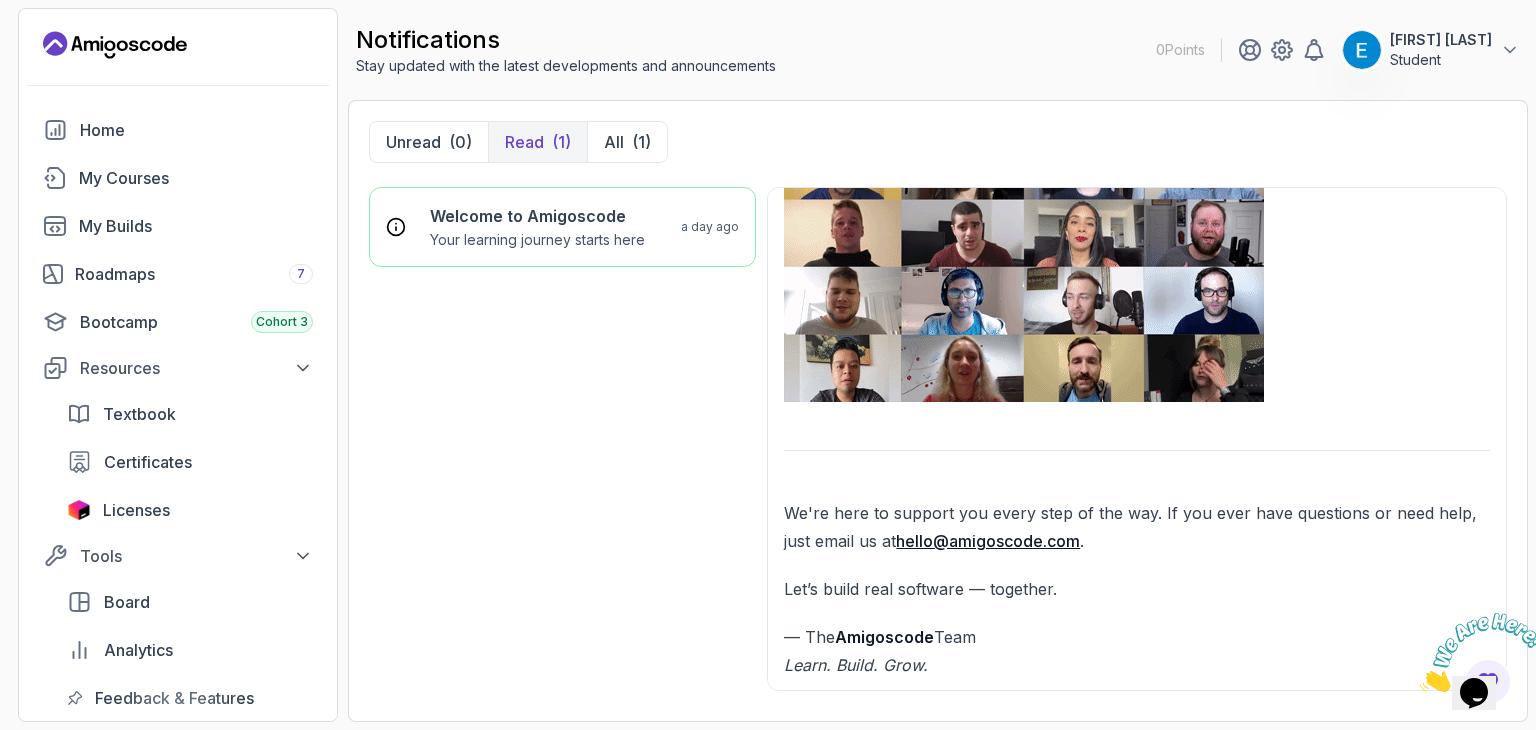 click on "Unread (0) Read (1) All (1)" at bounding box center (518, 142) 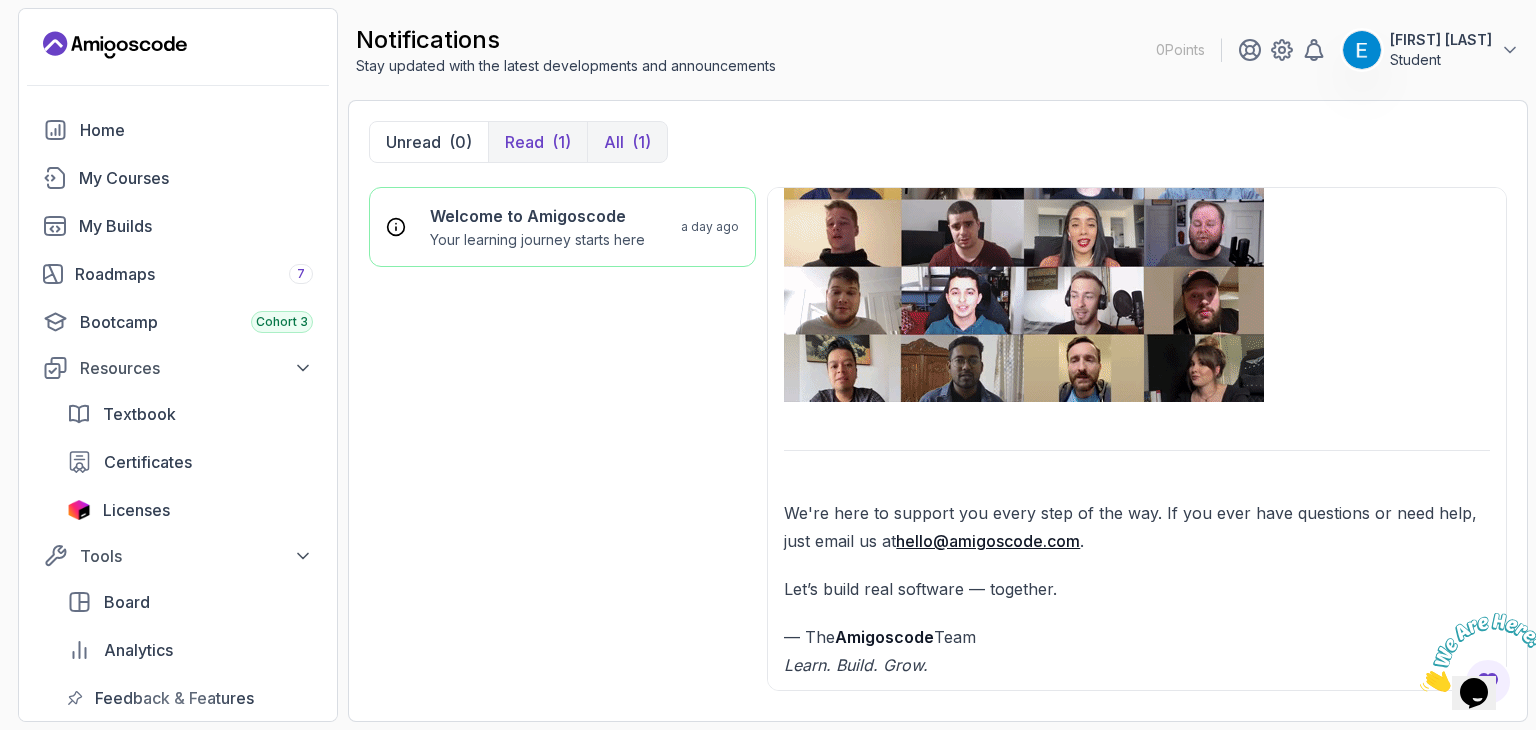 click on "All (1)" at bounding box center [627, 142] 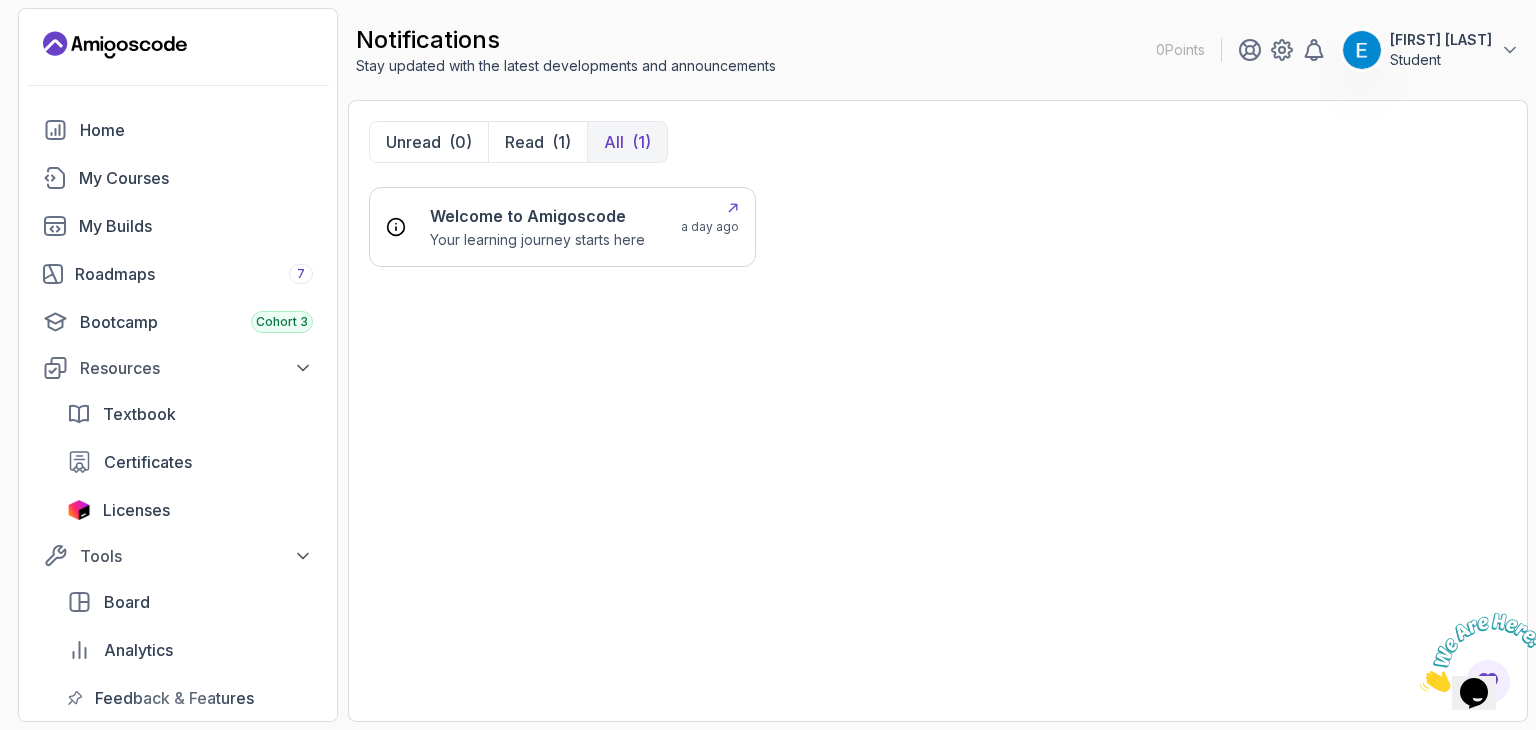 click on "Welcome to Amigoscode Your learning journey starts here a day ago" at bounding box center (562, 227) 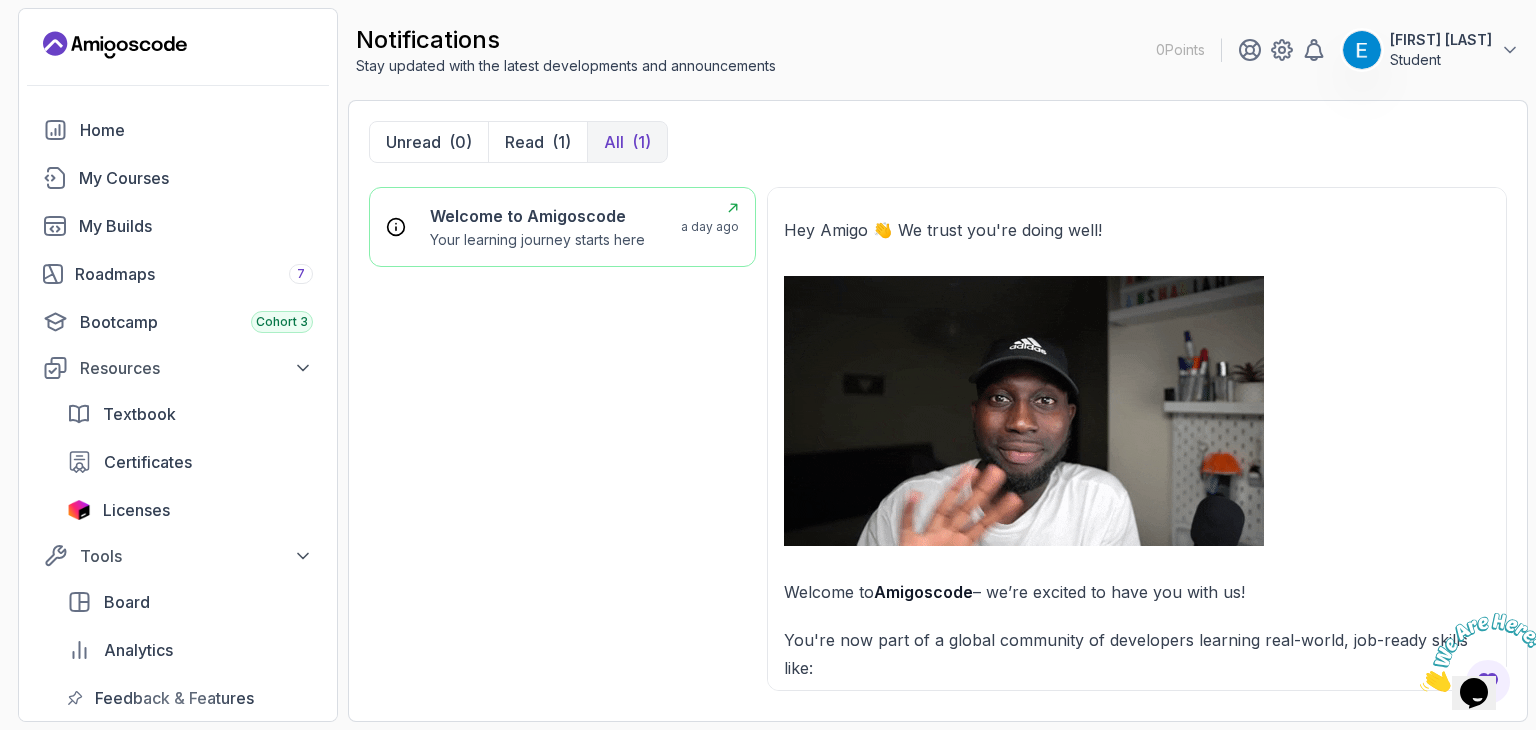 drag, startPoint x: 670, startPoint y: 224, endPoint x: 430, endPoint y: 265, distance: 243.4769 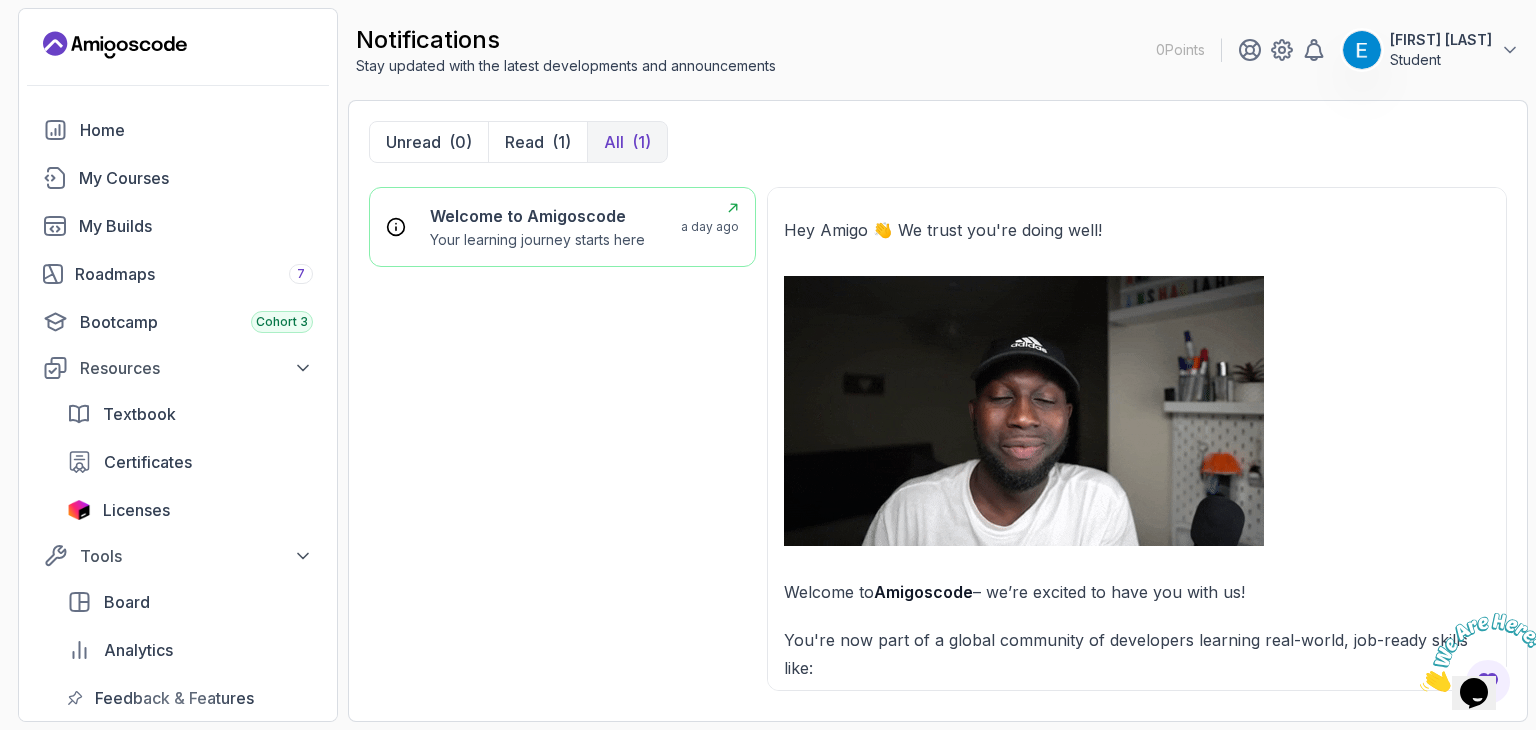 click on "Welcome to Amigoscode Your learning journey starts here a day ago" at bounding box center [562, 227] 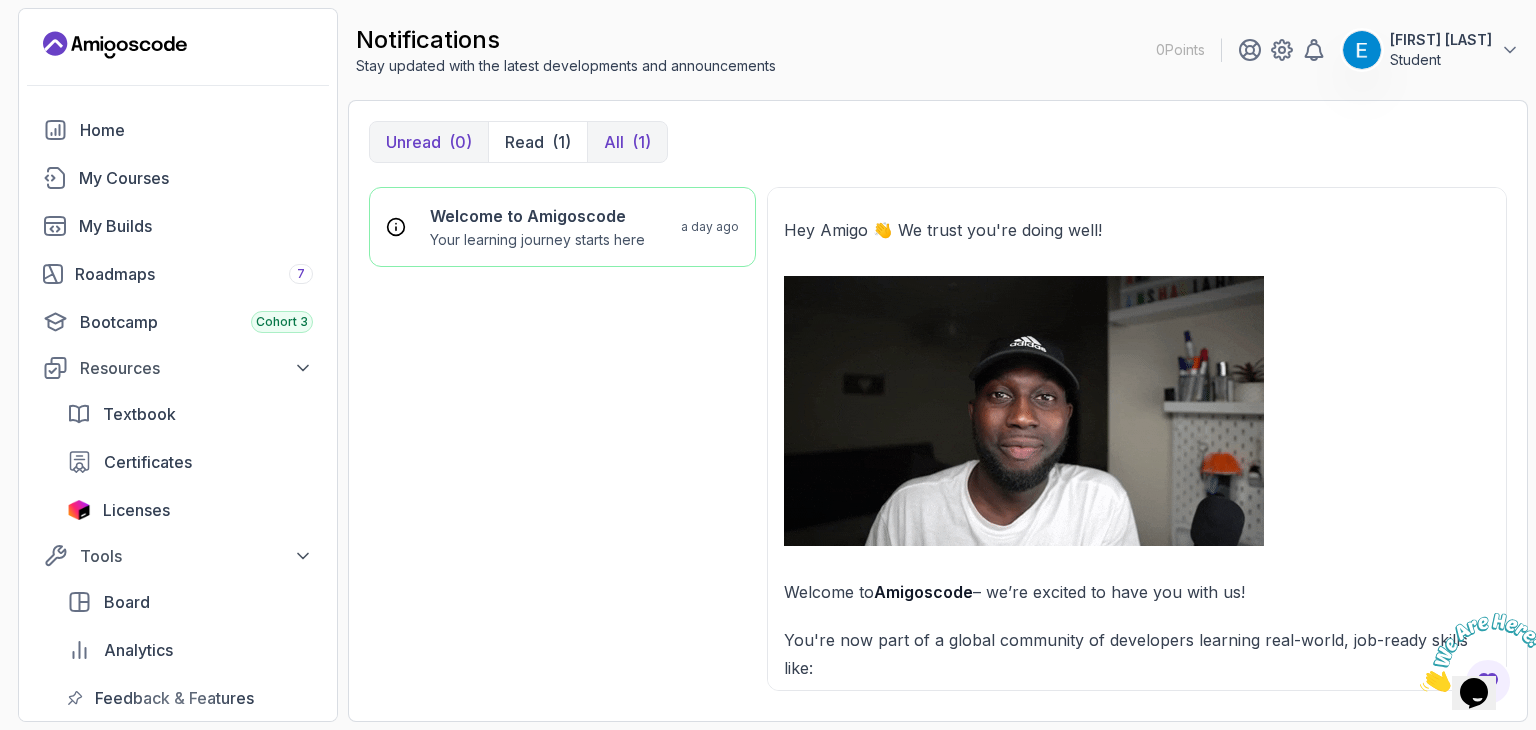 drag, startPoint x: 462, startPoint y: 159, endPoint x: 452, endPoint y: 155, distance: 10.770329 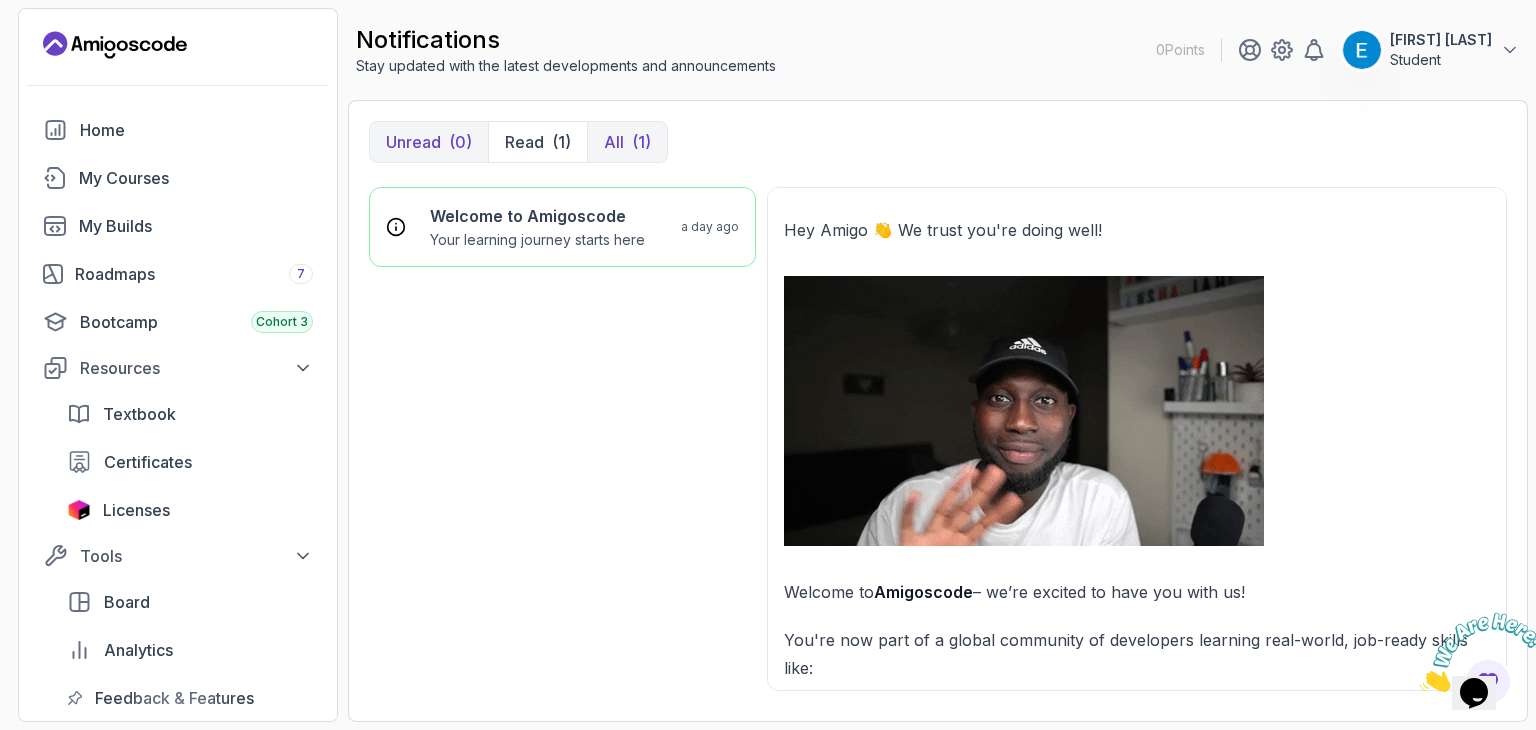 click on "Unread (0)" at bounding box center (429, 142) 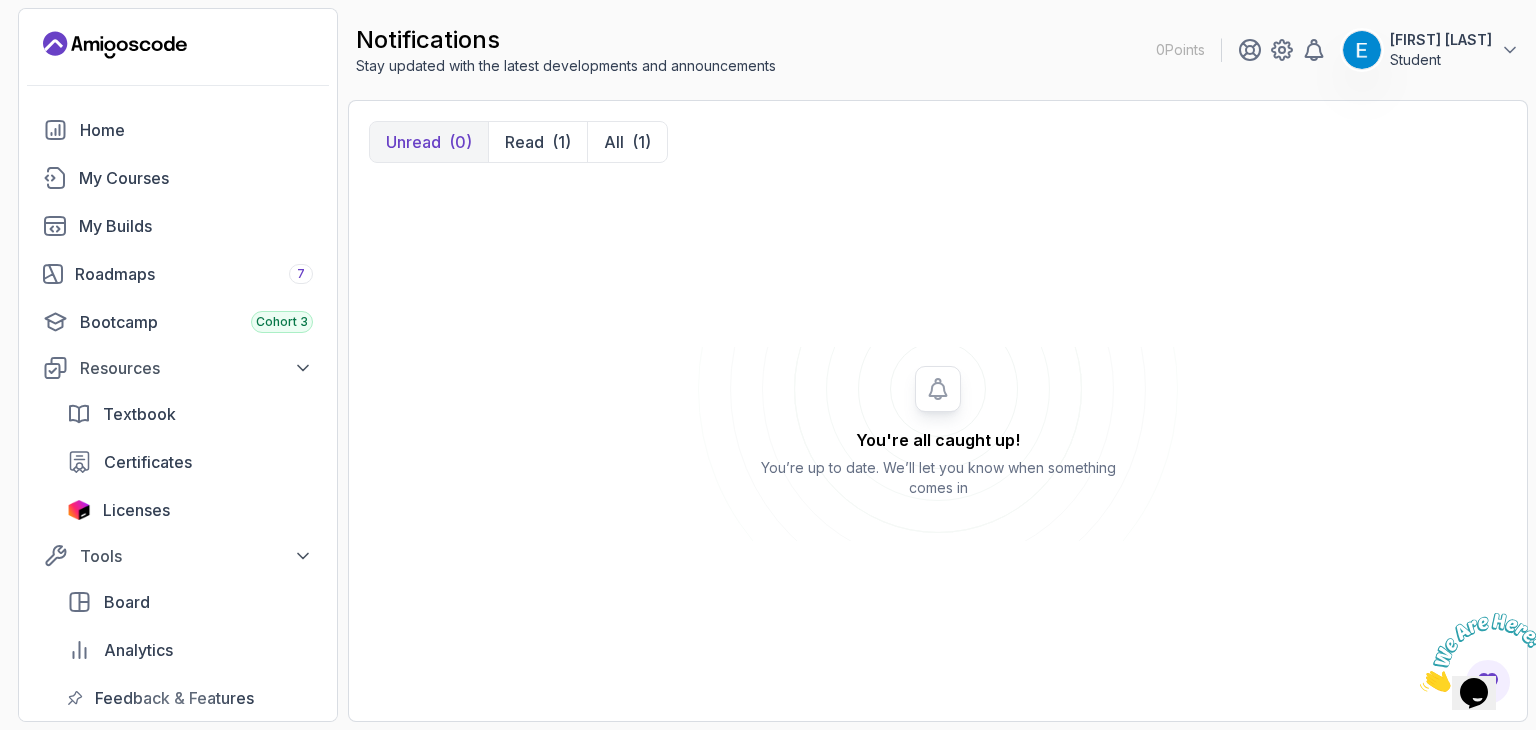 click on "Unread (0)" at bounding box center [429, 142] 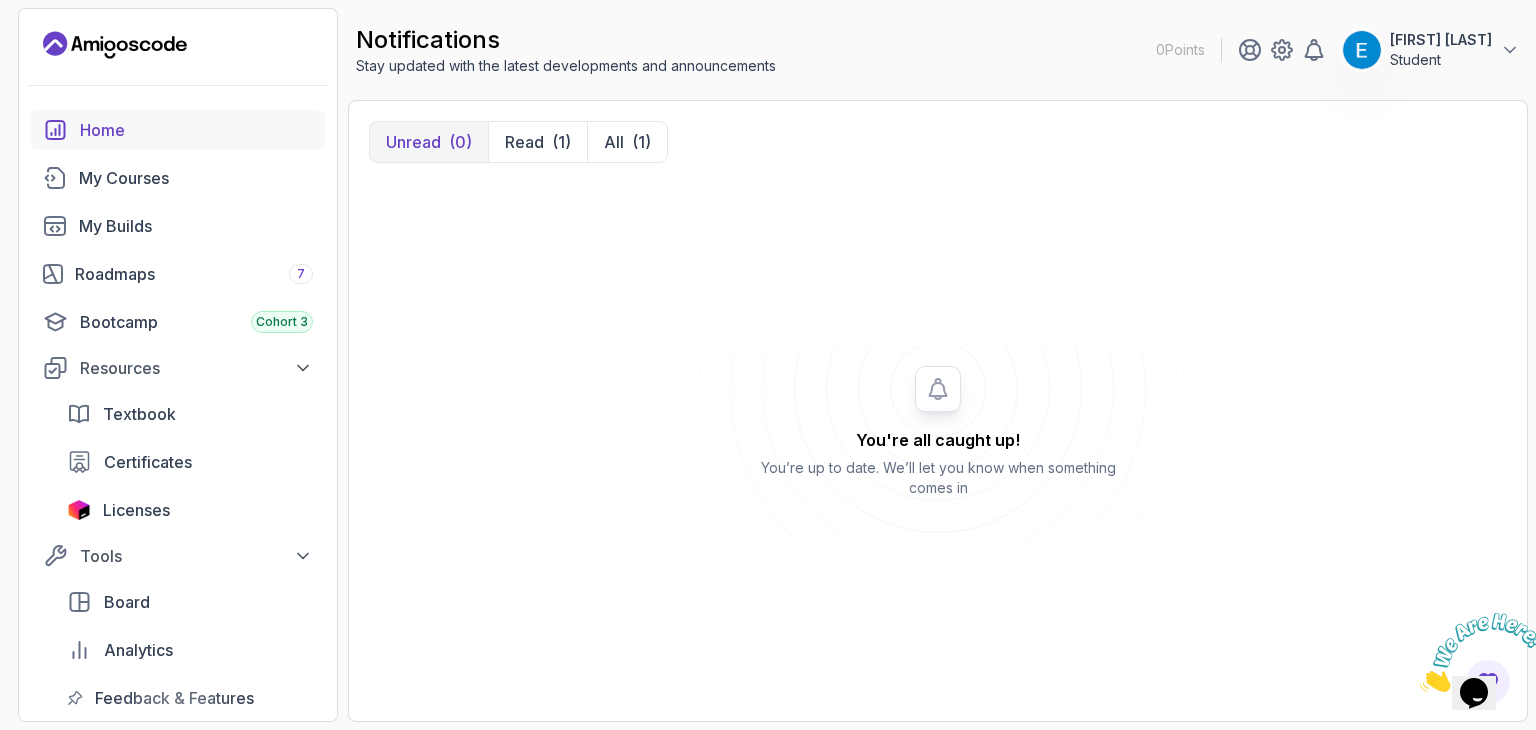 click on "Home" at bounding box center [196, 130] 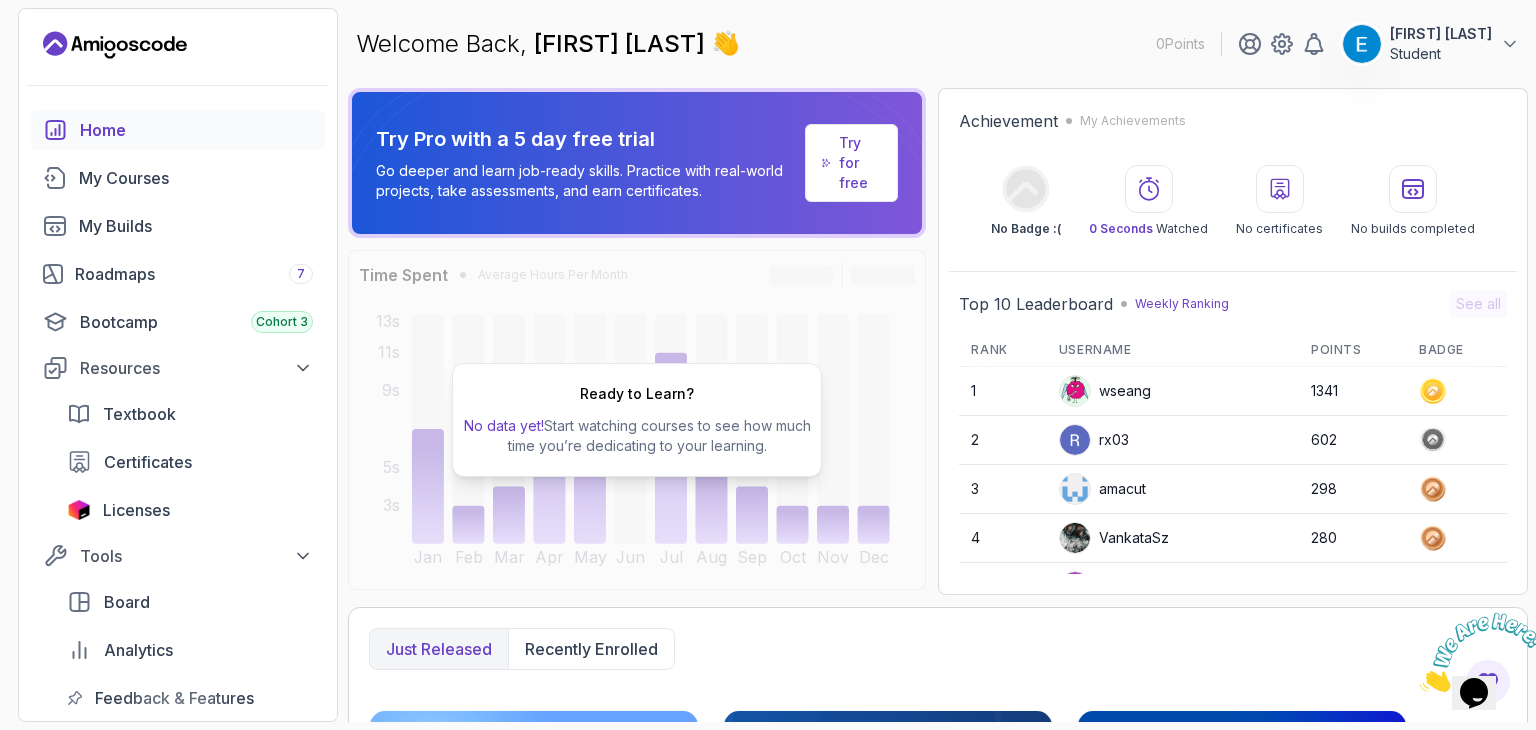 click on "wseang" at bounding box center [1105, 391] 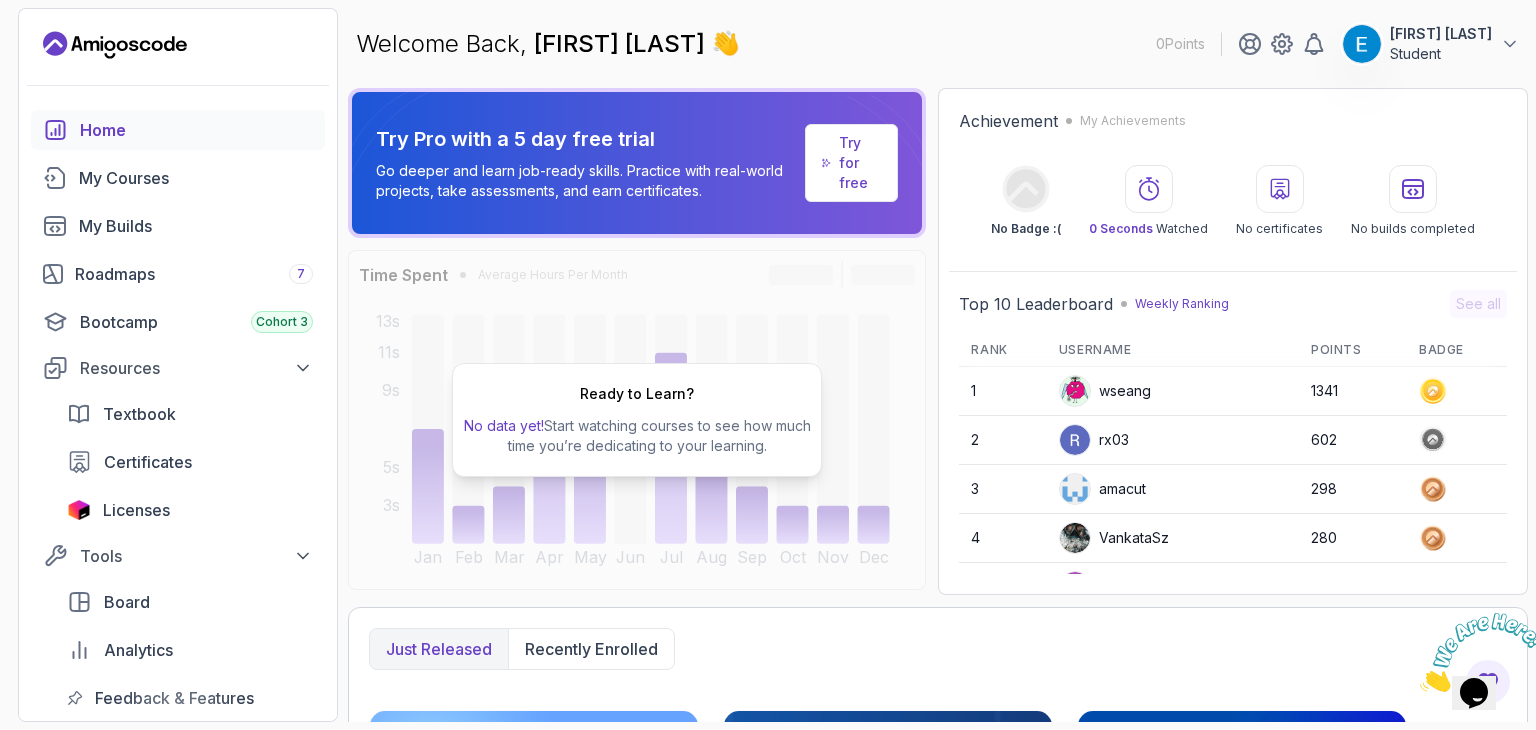 click at bounding box center [1075, 391] 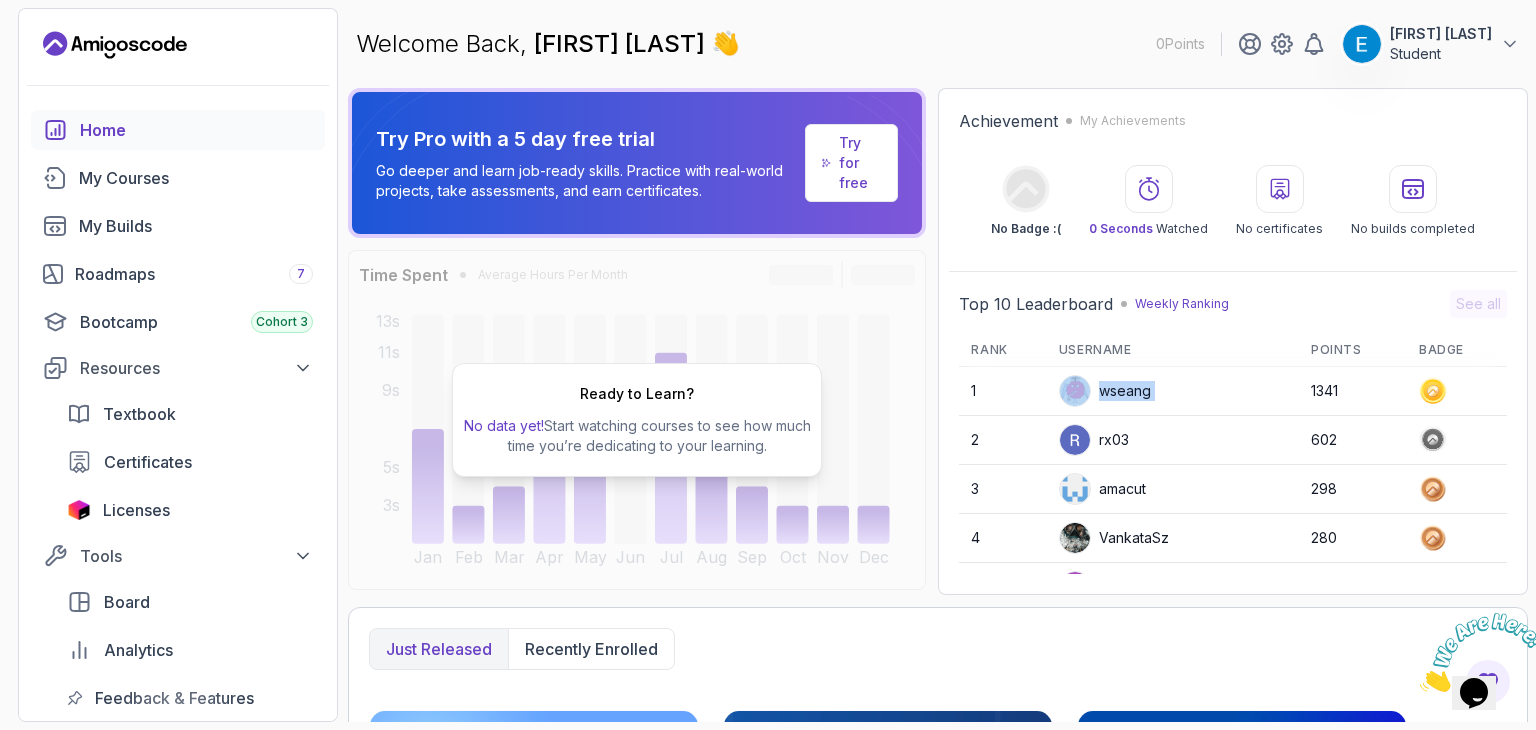 click on "wseang" at bounding box center [1173, 391] 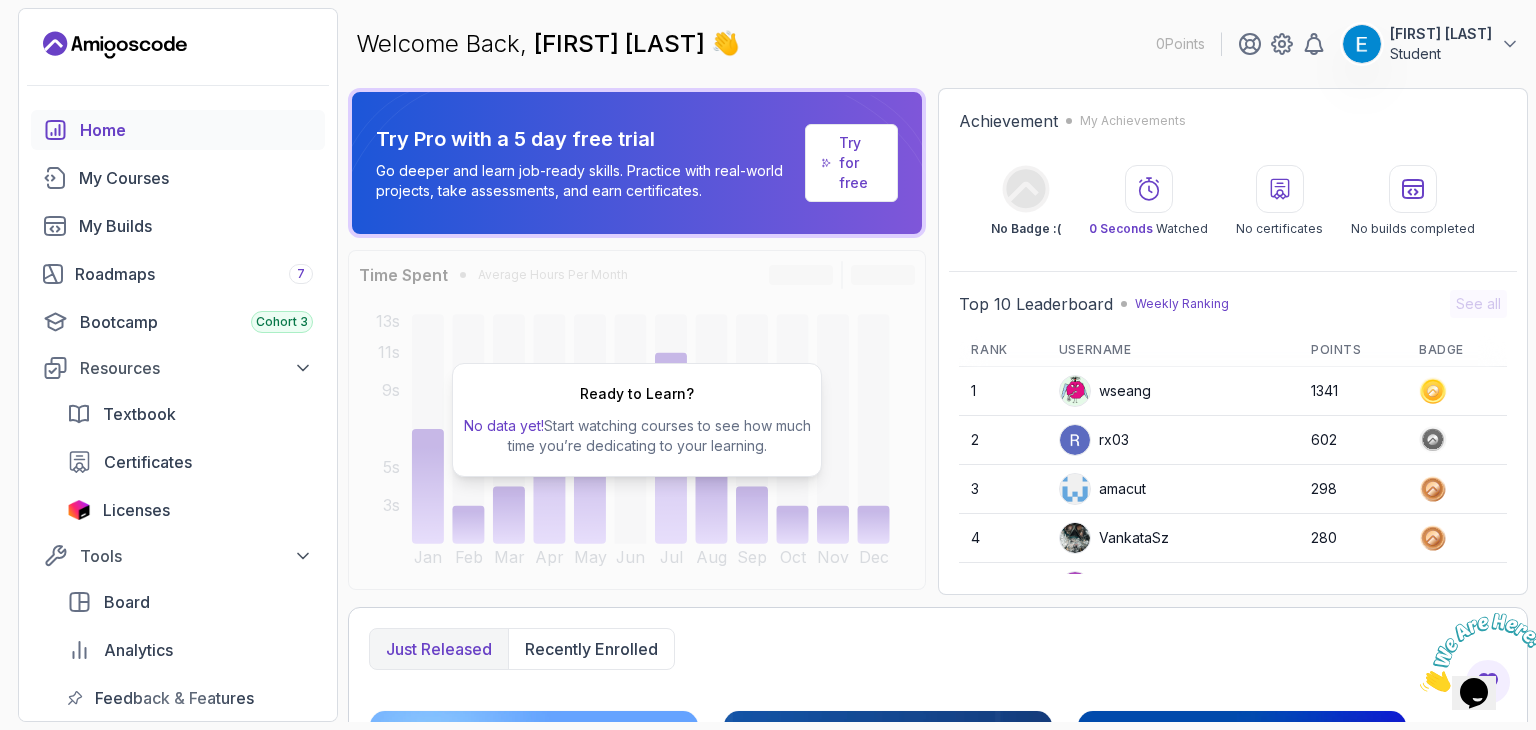 drag, startPoint x: 1088, startPoint y: 465, endPoint x: 1090, endPoint y: 476, distance: 11.18034 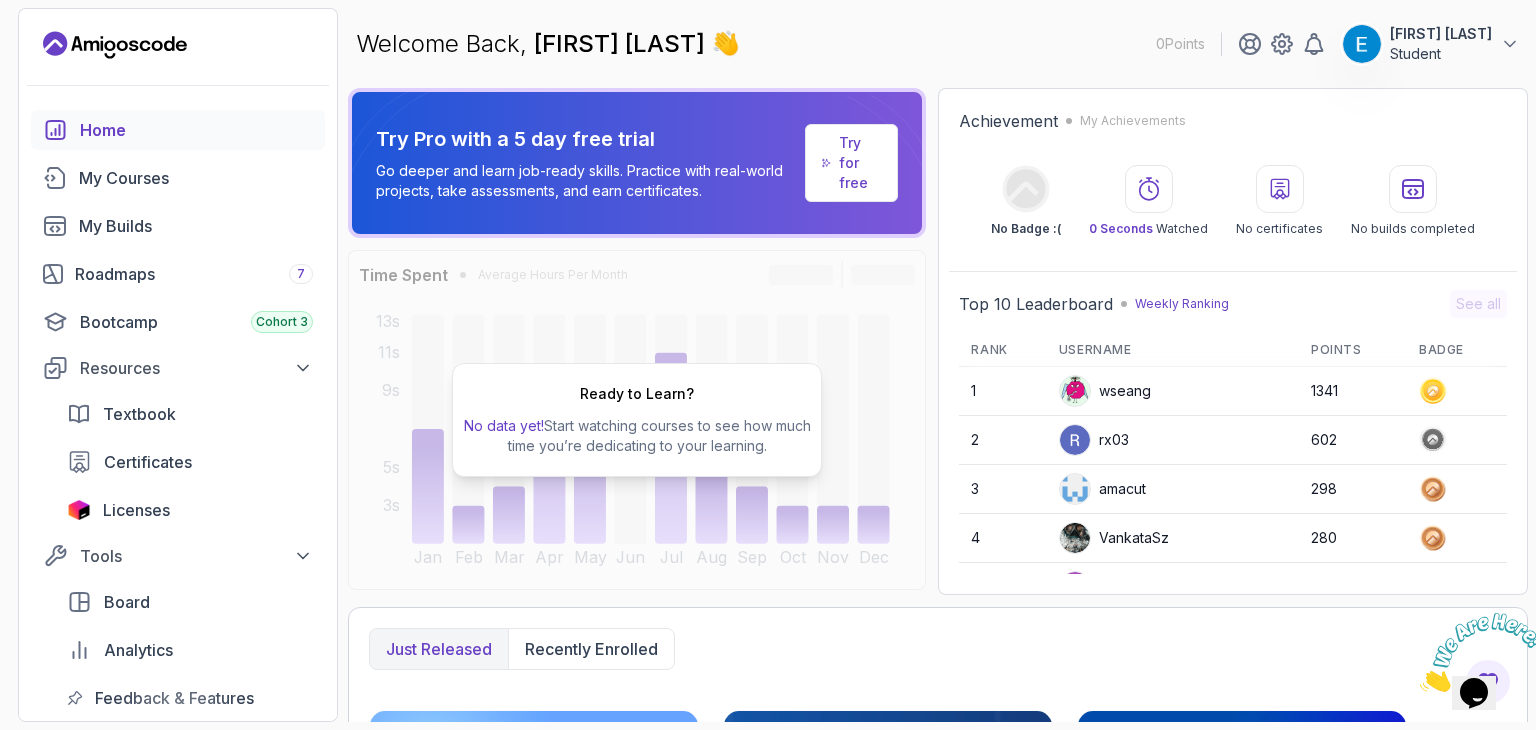 click on "amacut" at bounding box center (1173, 489) 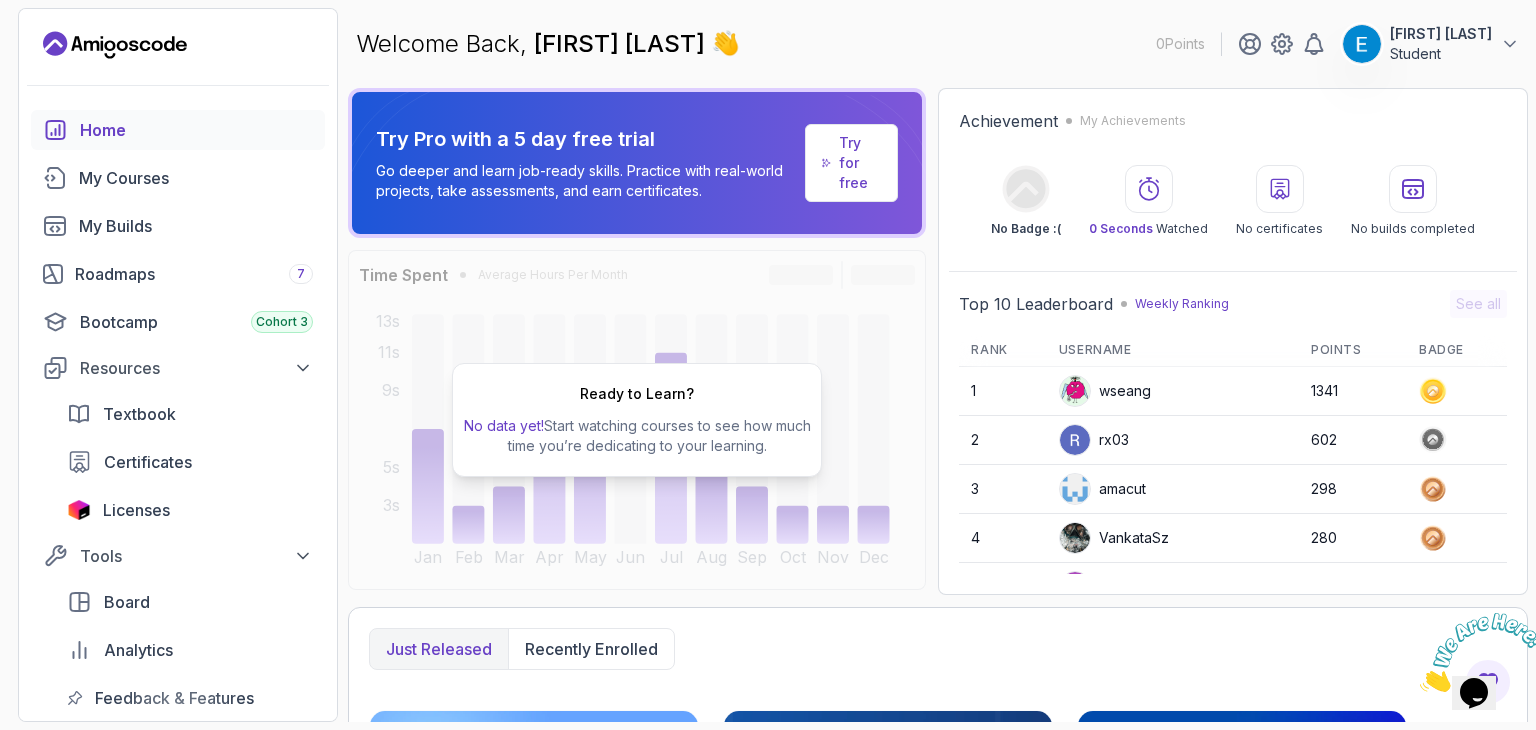 click on "amacut" at bounding box center (1102, 489) 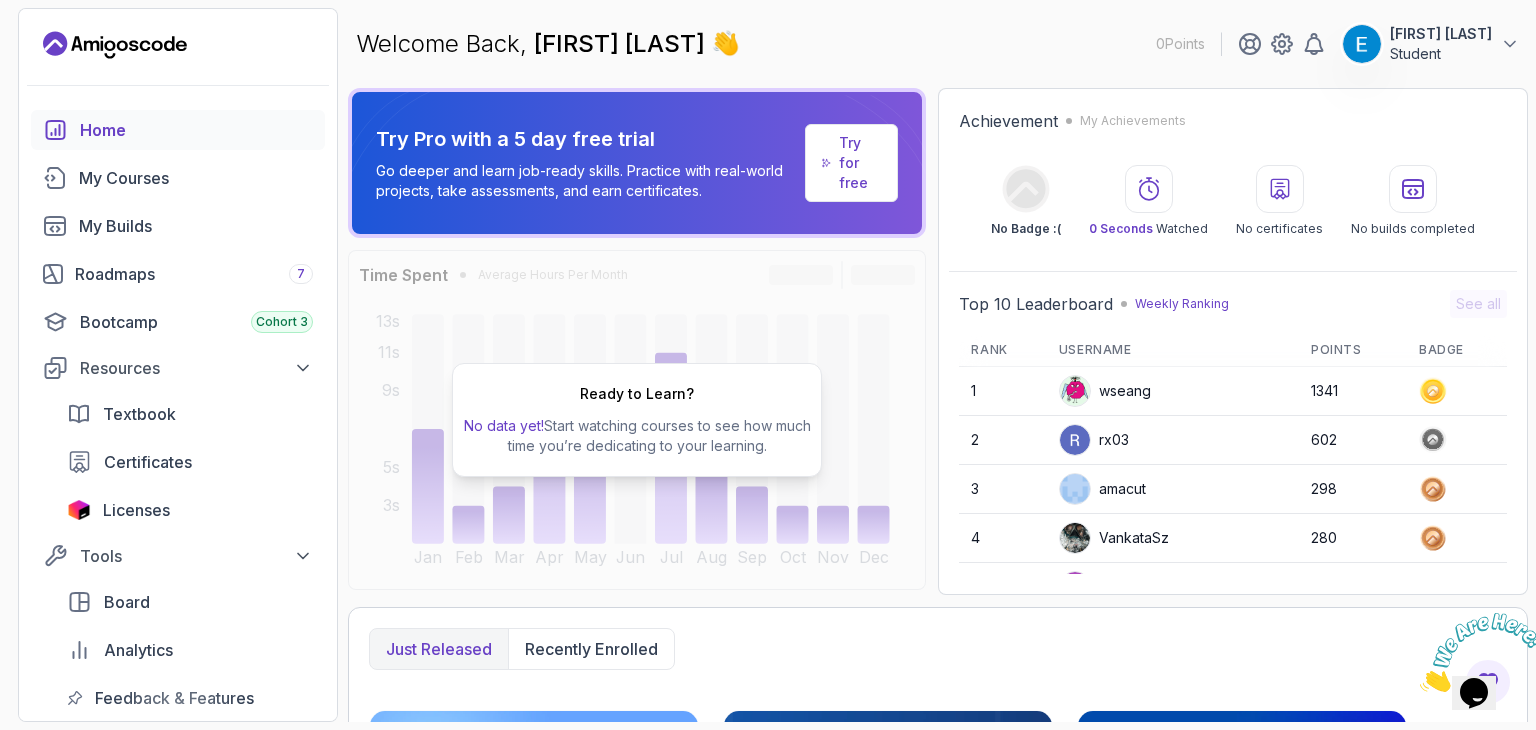 click on "amacut" at bounding box center (1102, 489) 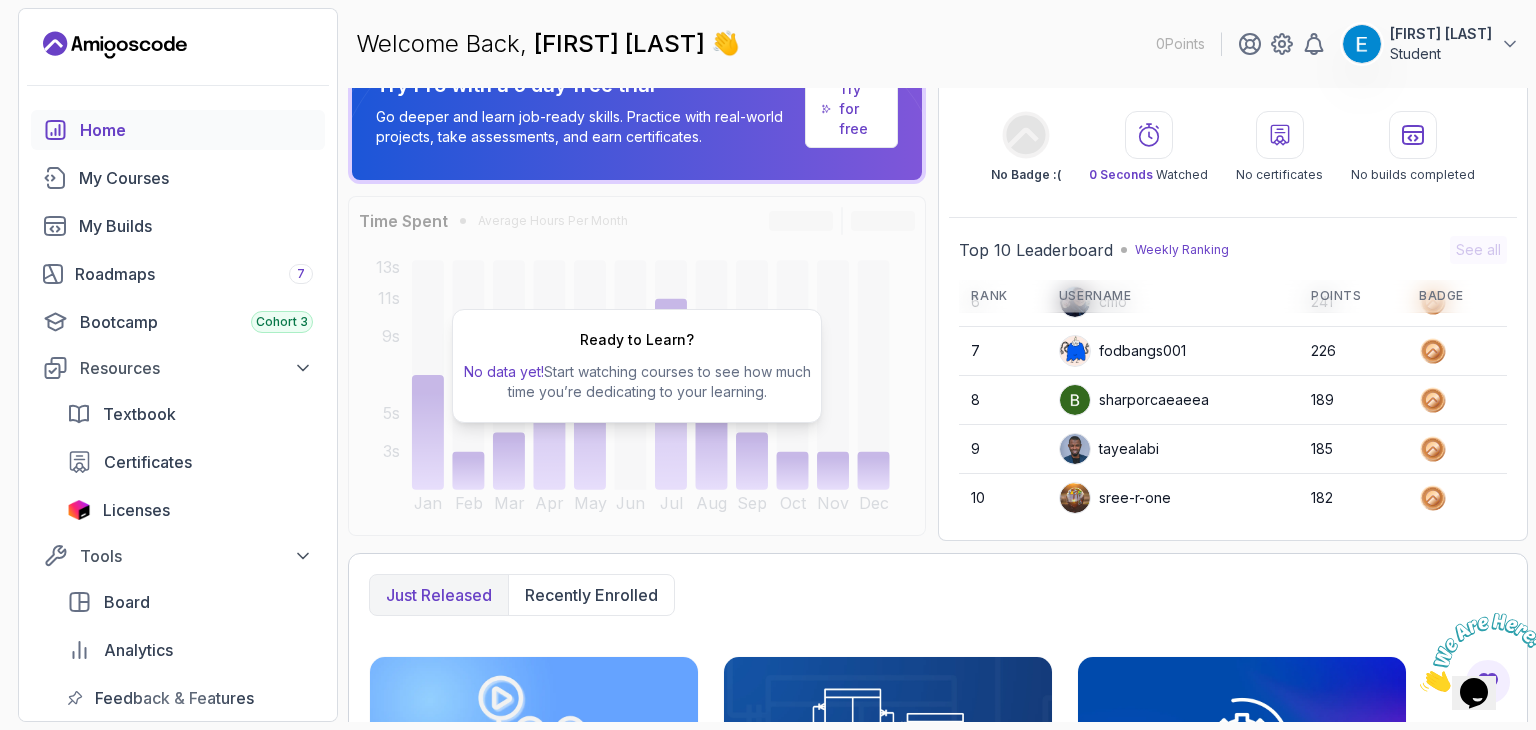 scroll, scrollTop: 100, scrollLeft: 0, axis: vertical 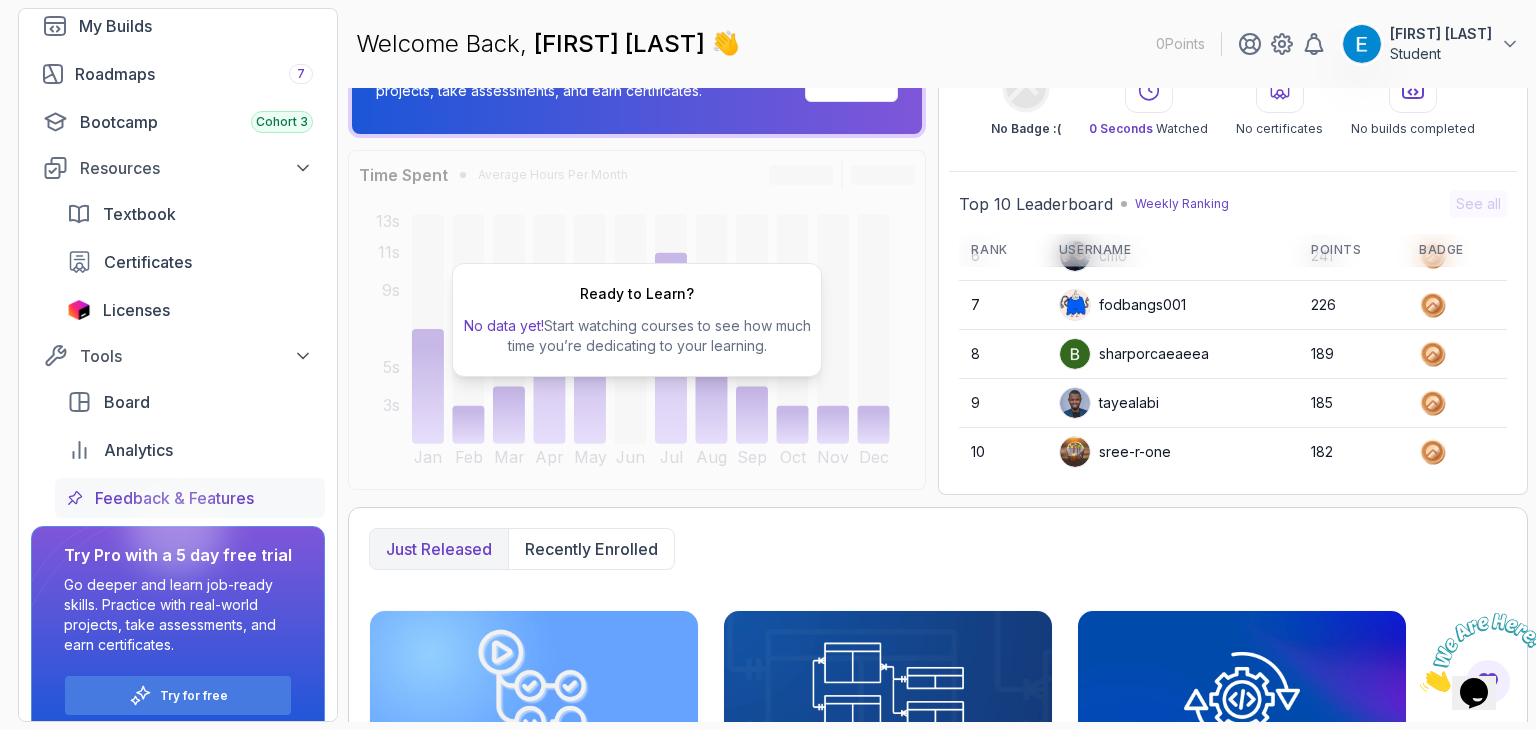 click on "Feedback & Features" at bounding box center (174, 498) 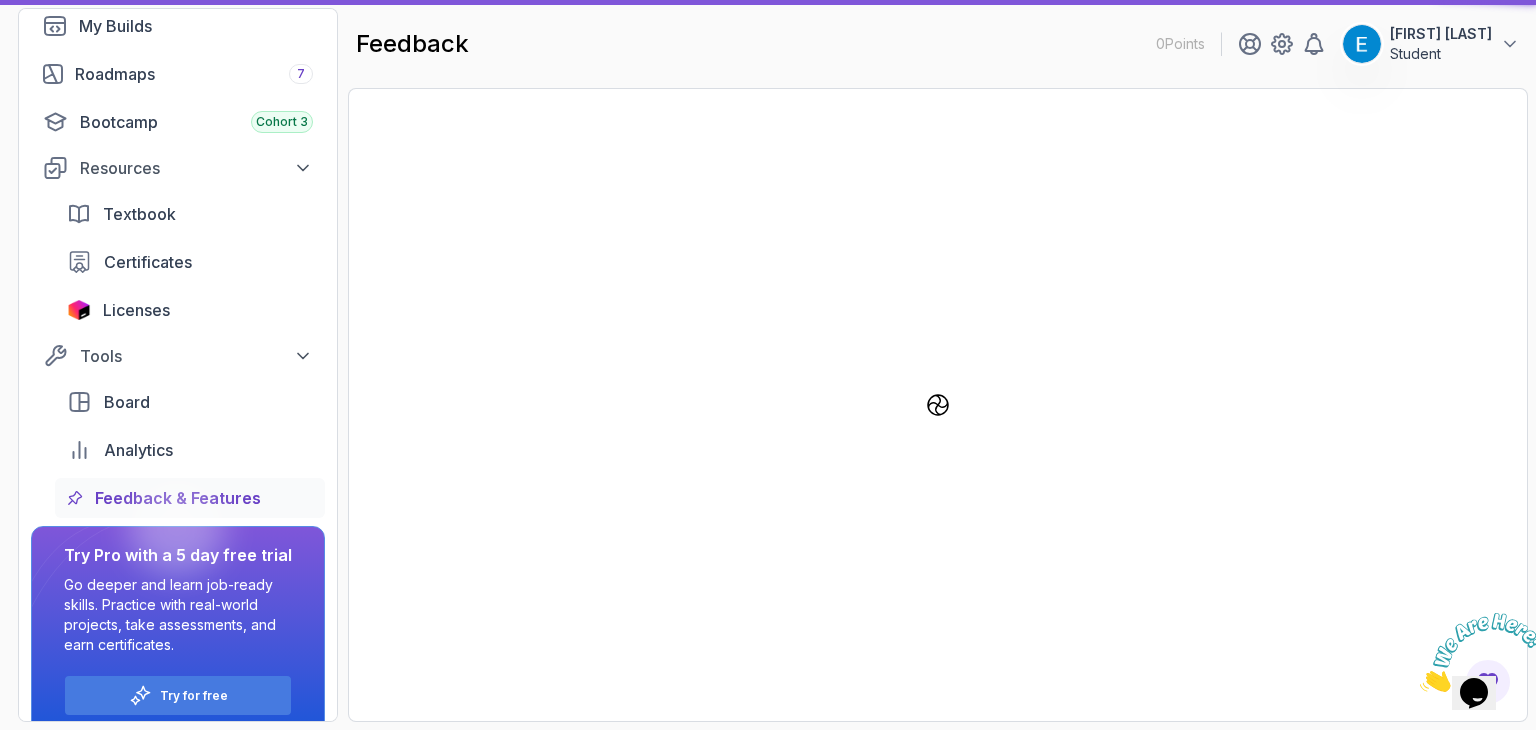 scroll, scrollTop: 0, scrollLeft: 0, axis: both 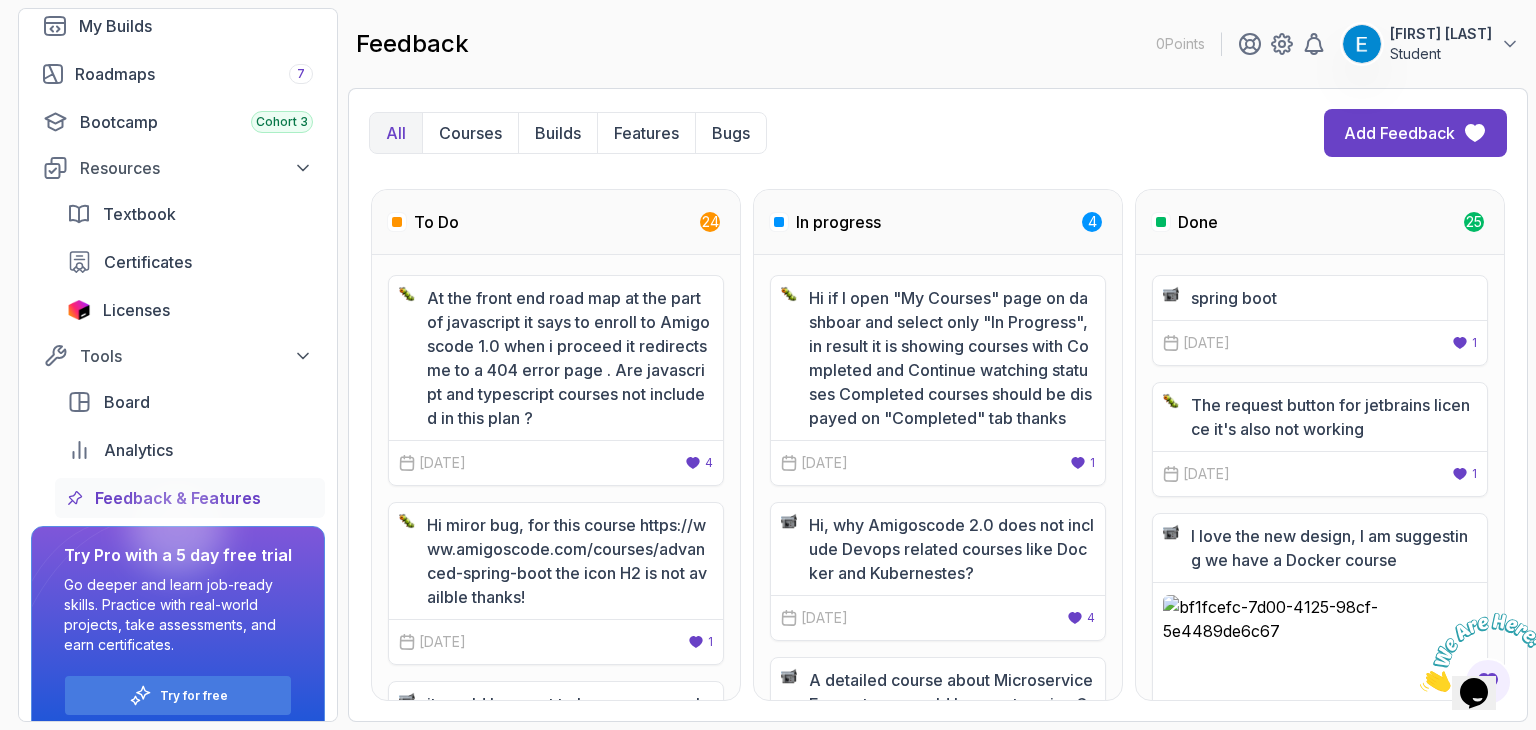 click on "To Do 24" at bounding box center (556, 222) 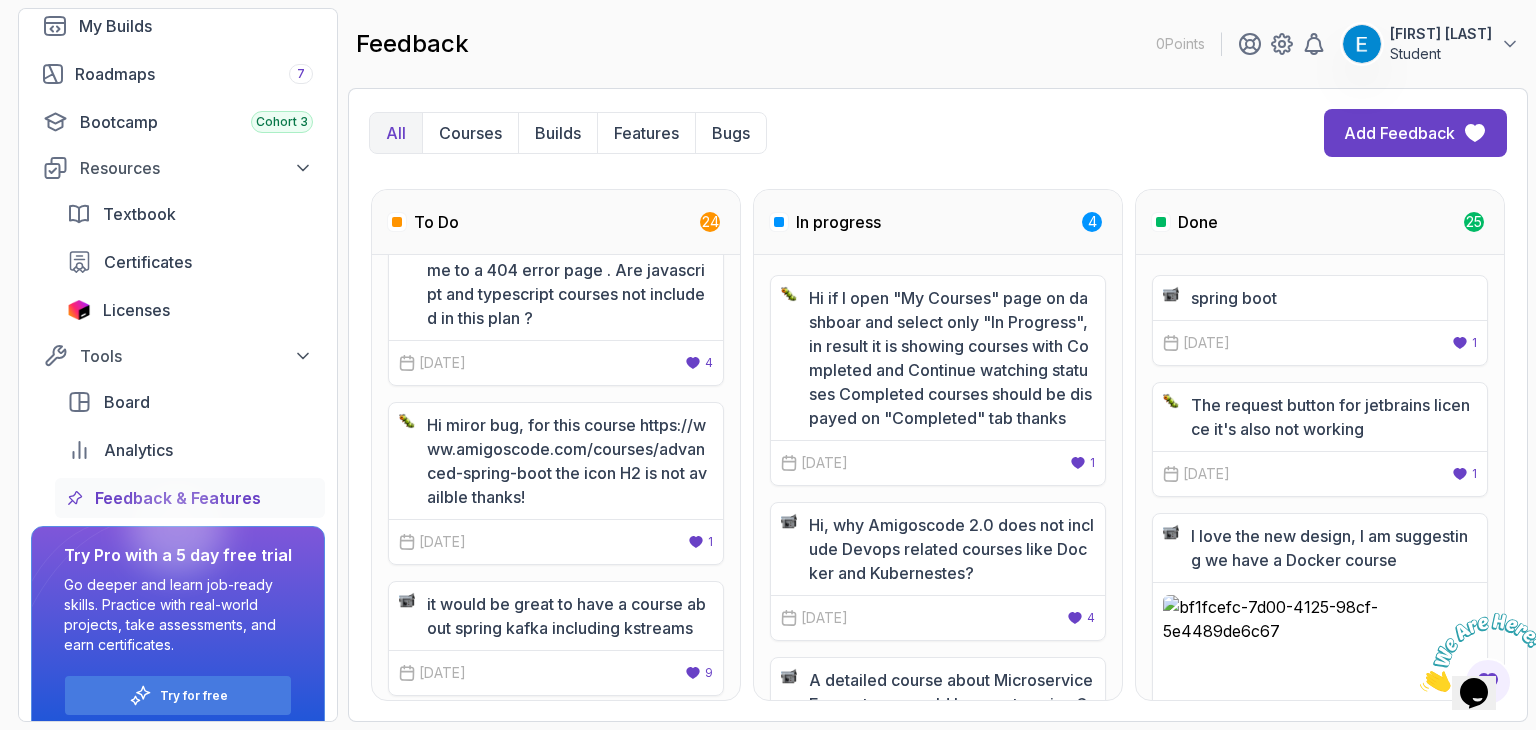 scroll, scrollTop: 0, scrollLeft: 0, axis: both 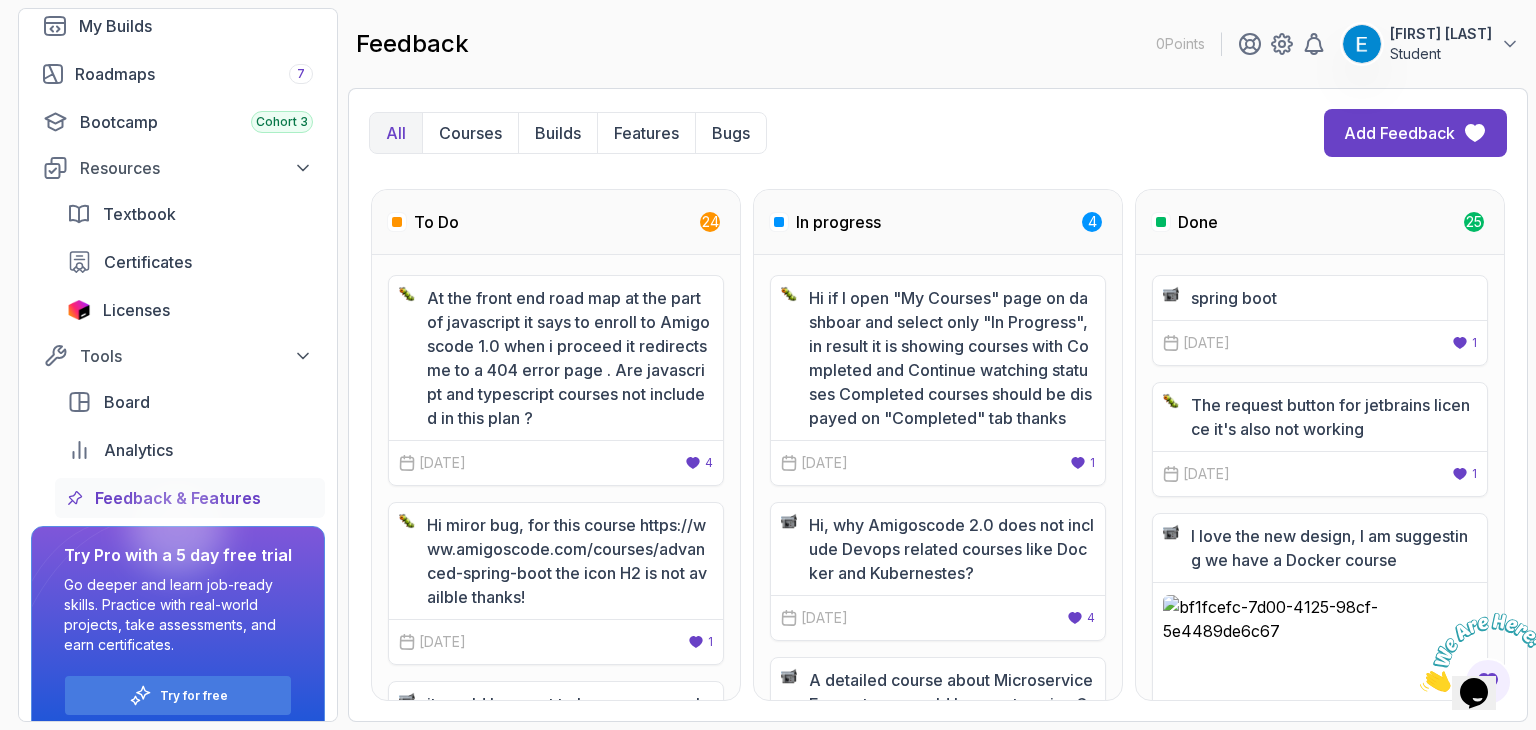 click on "At the front end road map at the part of javascript  it says to enroll to Amigoscode 1.0 when i proceed  it redirects me to a 404 error page . Are javascript  and typescript courses not included in this plan ?" at bounding box center [570, 358] 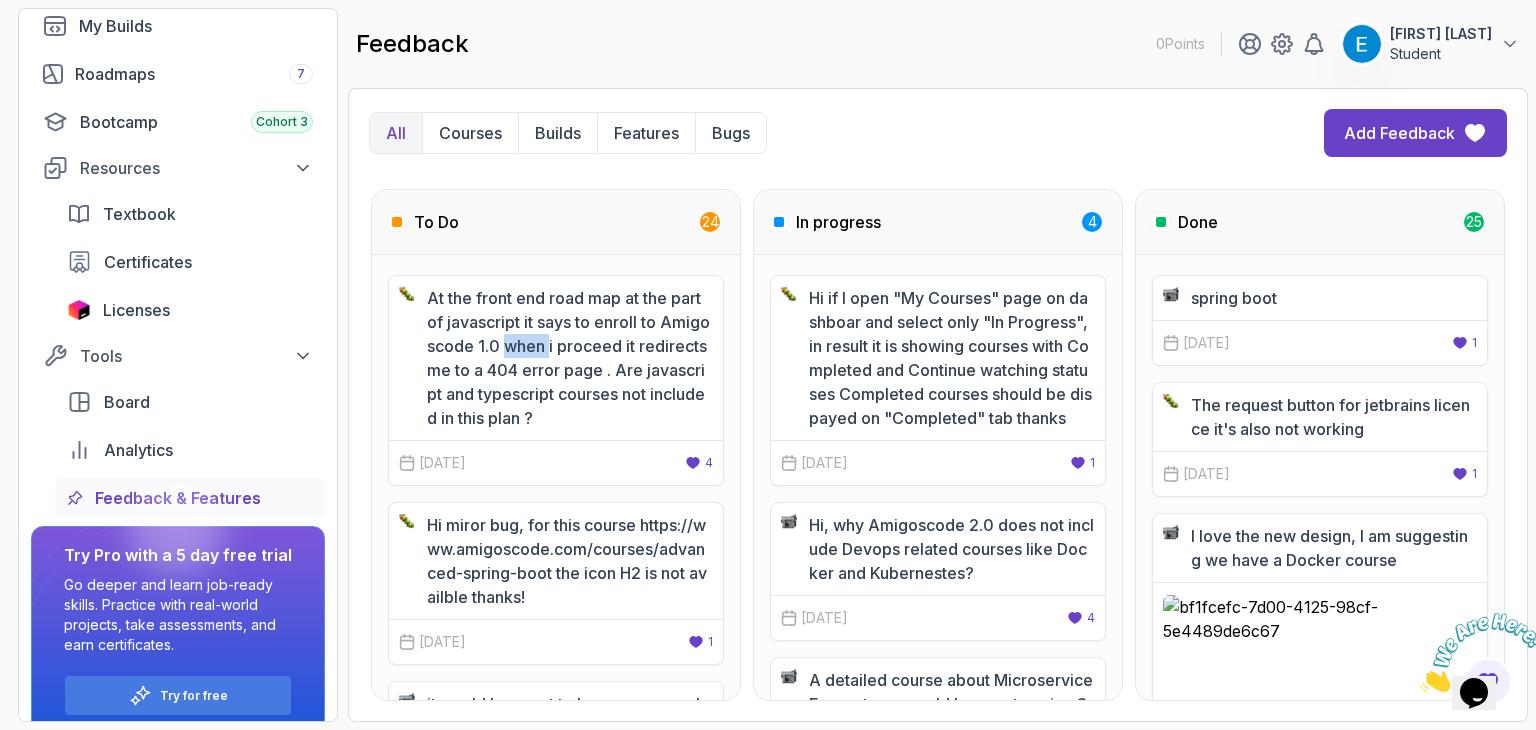 click on "At the front end road map at the part of javascript  it says to enroll to Amigoscode 1.0 when i proceed  it redirects me to a 404 error page . Are javascript  and typescript courses not included in this plan ?" at bounding box center [570, 358] 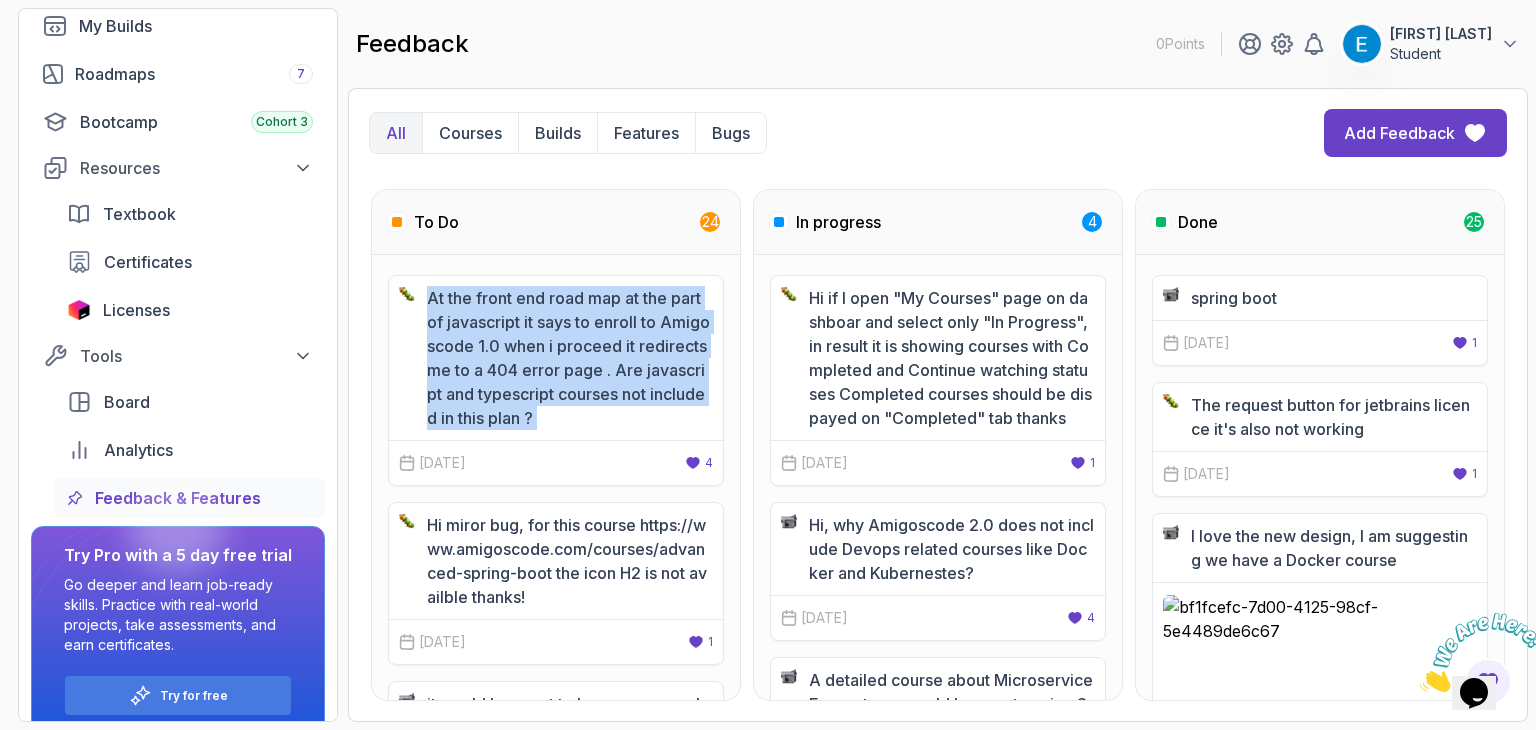 click on "At the front end road map at the part of javascript  it says to enroll to Amigoscode 1.0 when i proceed  it redirects me to a 404 error page . Are javascript  and typescript courses not included in this plan ?" at bounding box center (570, 358) 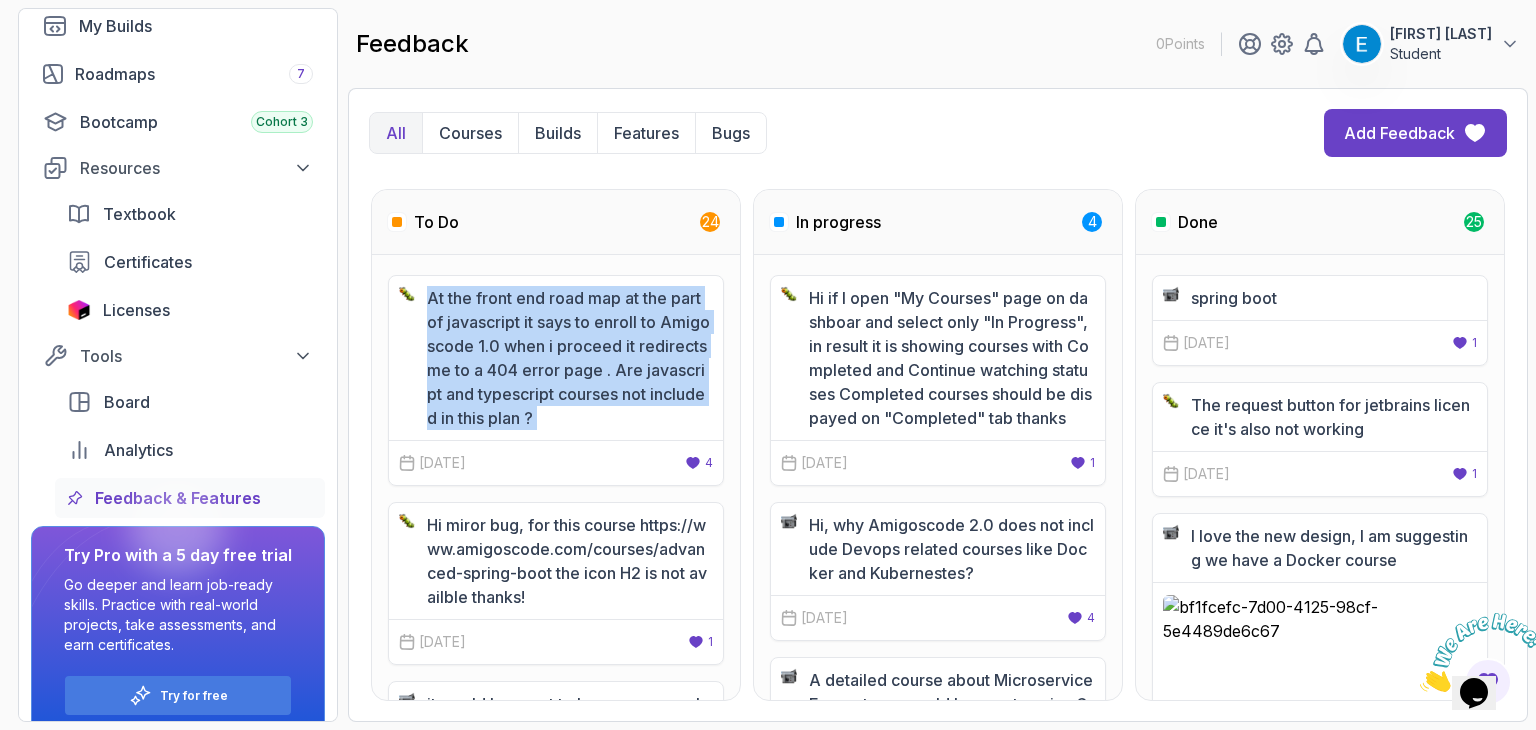 click on "At the front end road map at the part of javascript  it says to enroll to Amigoscode 1.0 when i proceed  it redirects me to a 404 error page . Are javascript  and typescript courses not included in this plan ?" at bounding box center (570, 358) 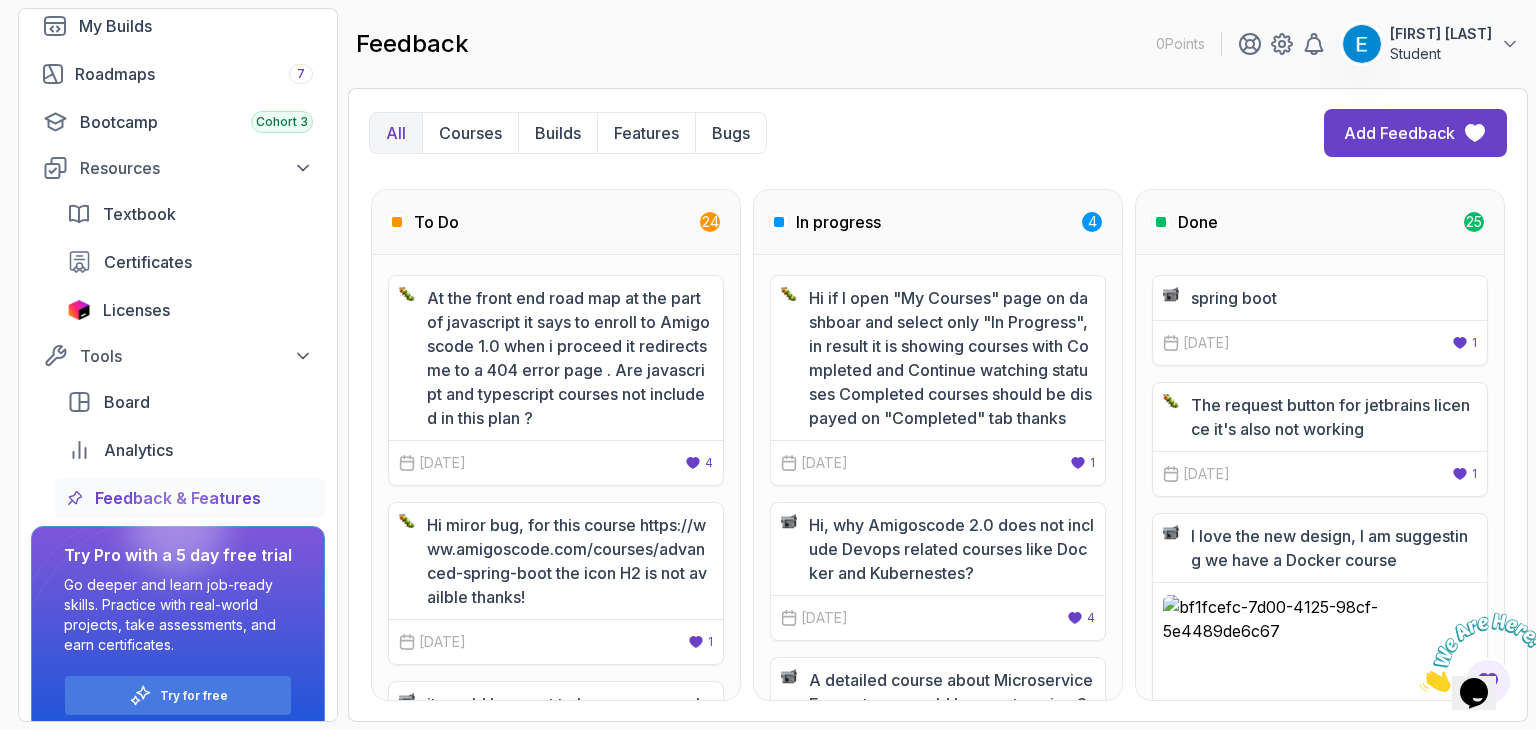click on "At the front end road map at the part of javascript  it says to enroll to Amigoscode 1.0 when i proceed  it redirects me to a 404 error page . Are javascript  and typescript courses not included in this plan ?" at bounding box center (570, 358) 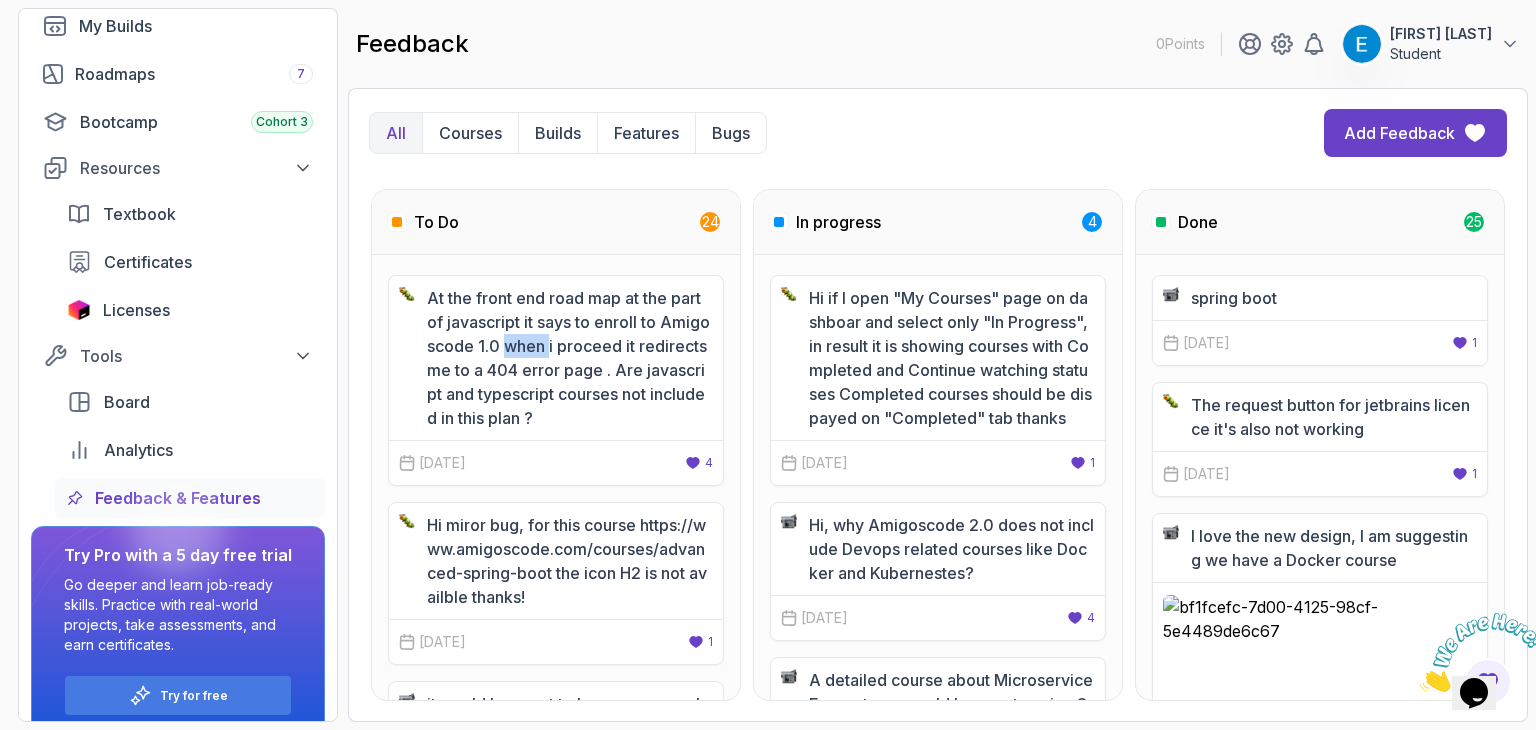 click on "At the front end road map at the part of javascript  it says to enroll to Amigoscode 1.0 when i proceed  it redirects me to a 404 error page . Are javascript  and typescript courses not included in this plan ?" at bounding box center (570, 358) 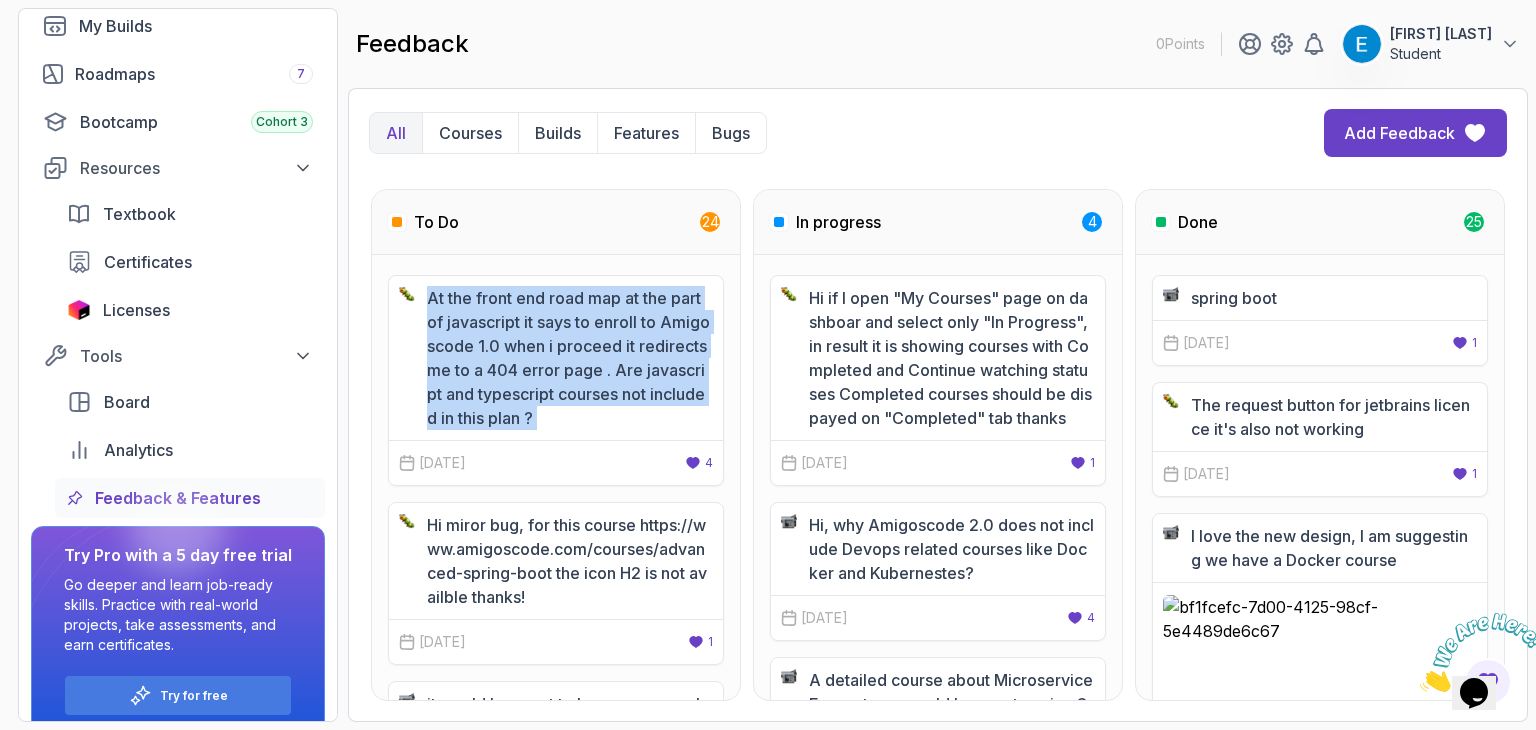 click on "At the front end road map at the part of javascript  it says to enroll to Amigoscode 1.0 when i proceed  it redirects me to a 404 error page . Are javascript  and typescript courses not included in this plan ?" at bounding box center [570, 358] 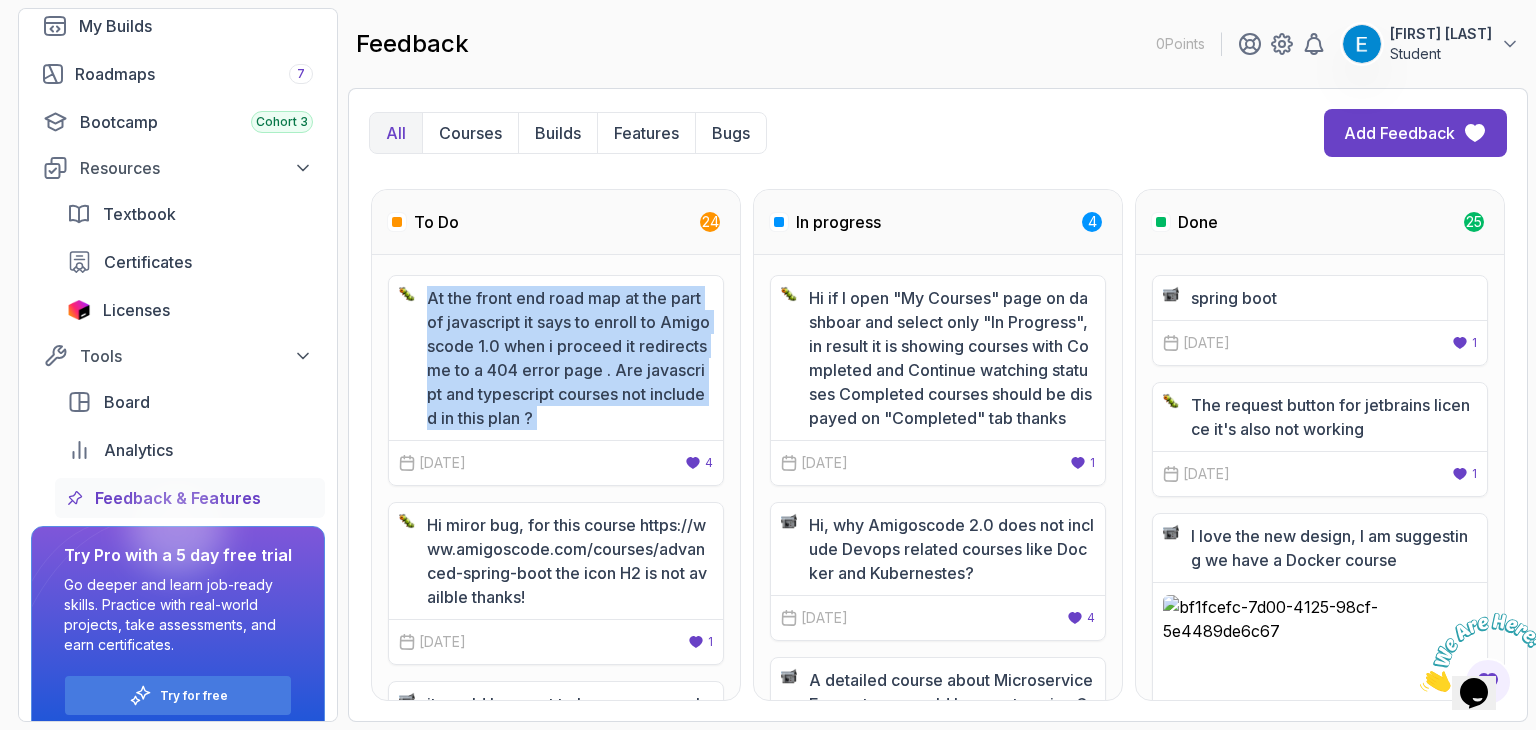 click on "At the front end road map at the part of javascript  it says to enroll to Amigoscode 1.0 when i proceed  it redirects me to a 404 error page . Are javascript  and typescript courses not included in this plan ?" at bounding box center (570, 358) 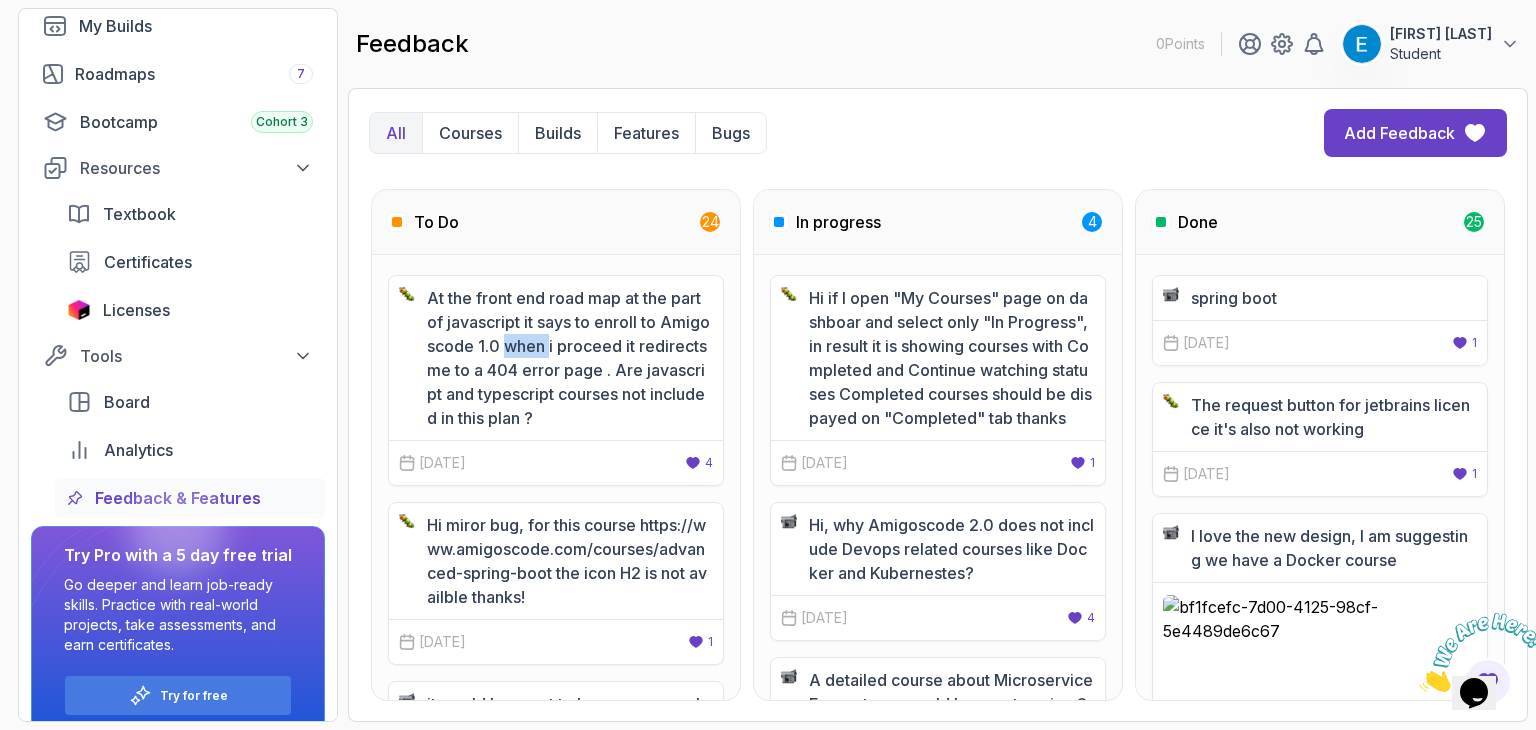 click on "At the front end road map at the part of javascript  it says to enroll to Amigoscode 1.0 when i proceed  it redirects me to a 404 error page . Are javascript  and typescript courses not included in this plan ?" at bounding box center (570, 358) 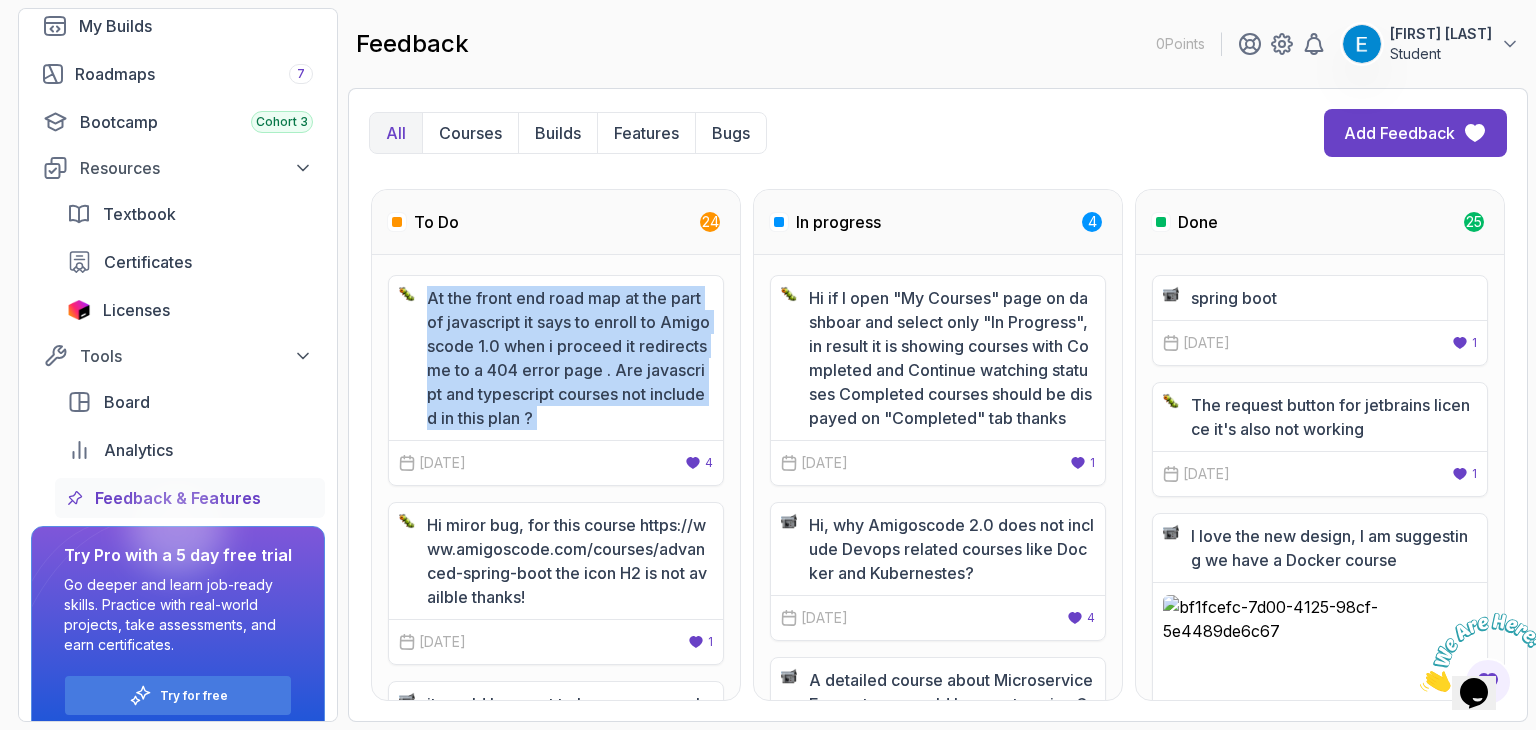 click on "At the front end road map at the part of javascript  it says to enroll to Amigoscode 1.0 when i proceed  it redirects me to a 404 error page . Are javascript  and typescript courses not included in this plan ?" at bounding box center [570, 358] 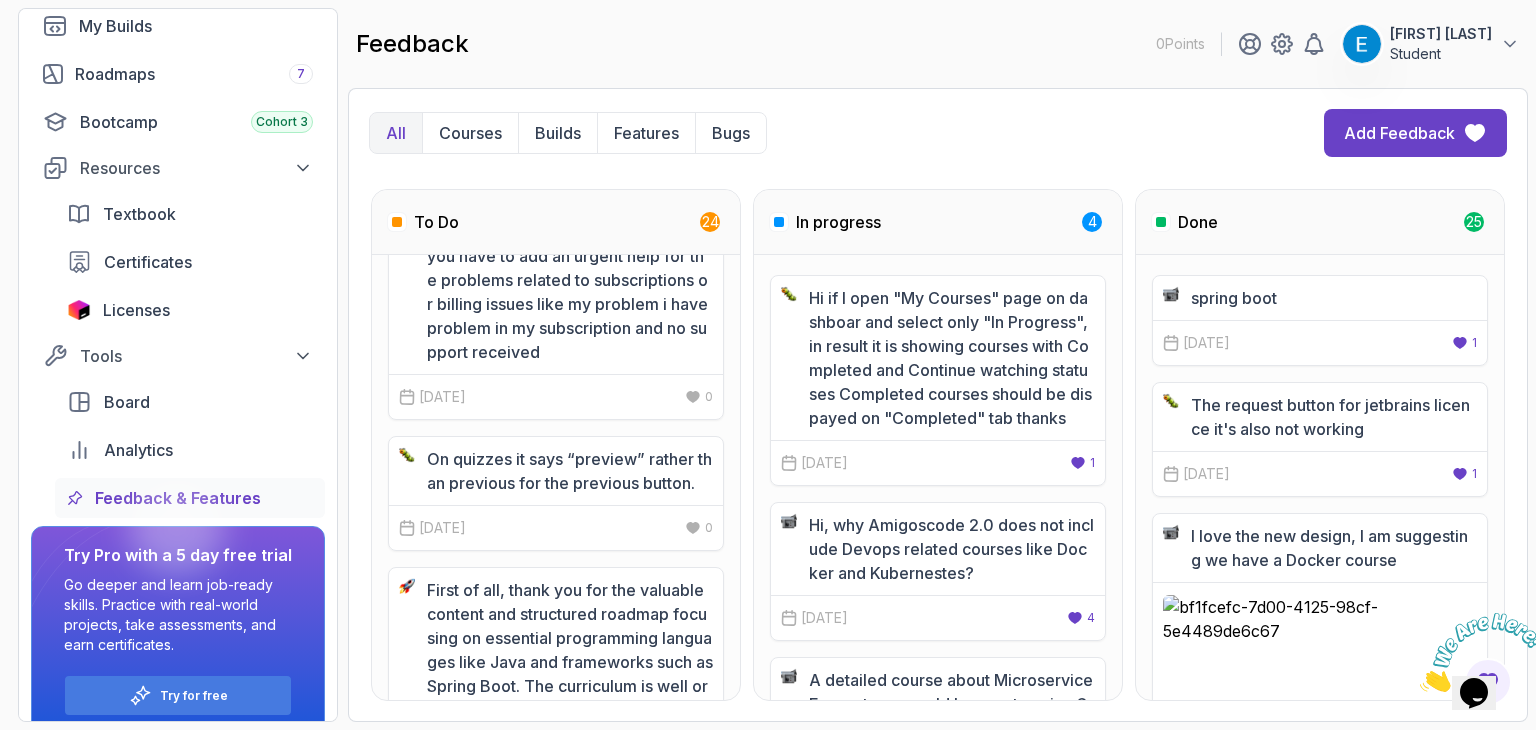scroll, scrollTop: 4300, scrollLeft: 0, axis: vertical 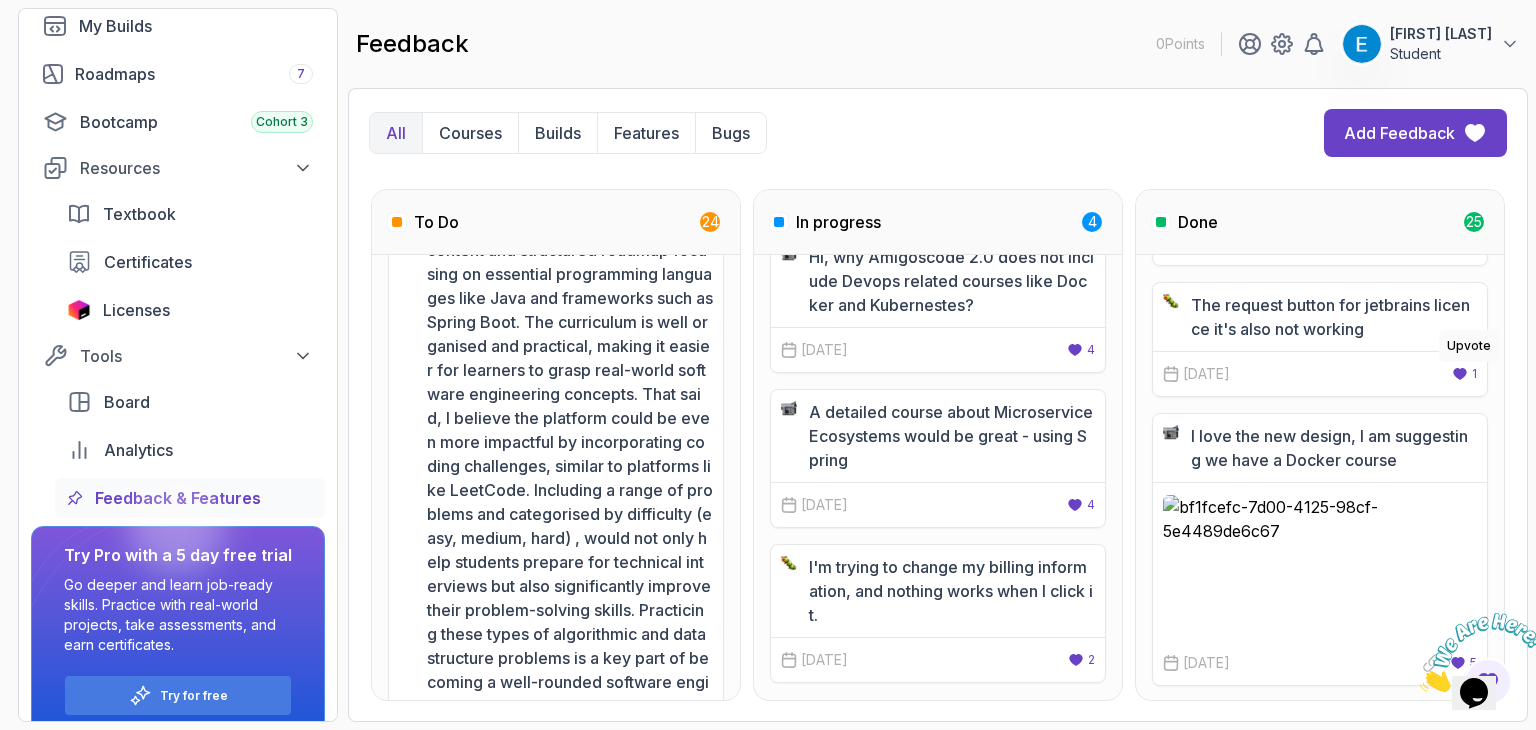 click 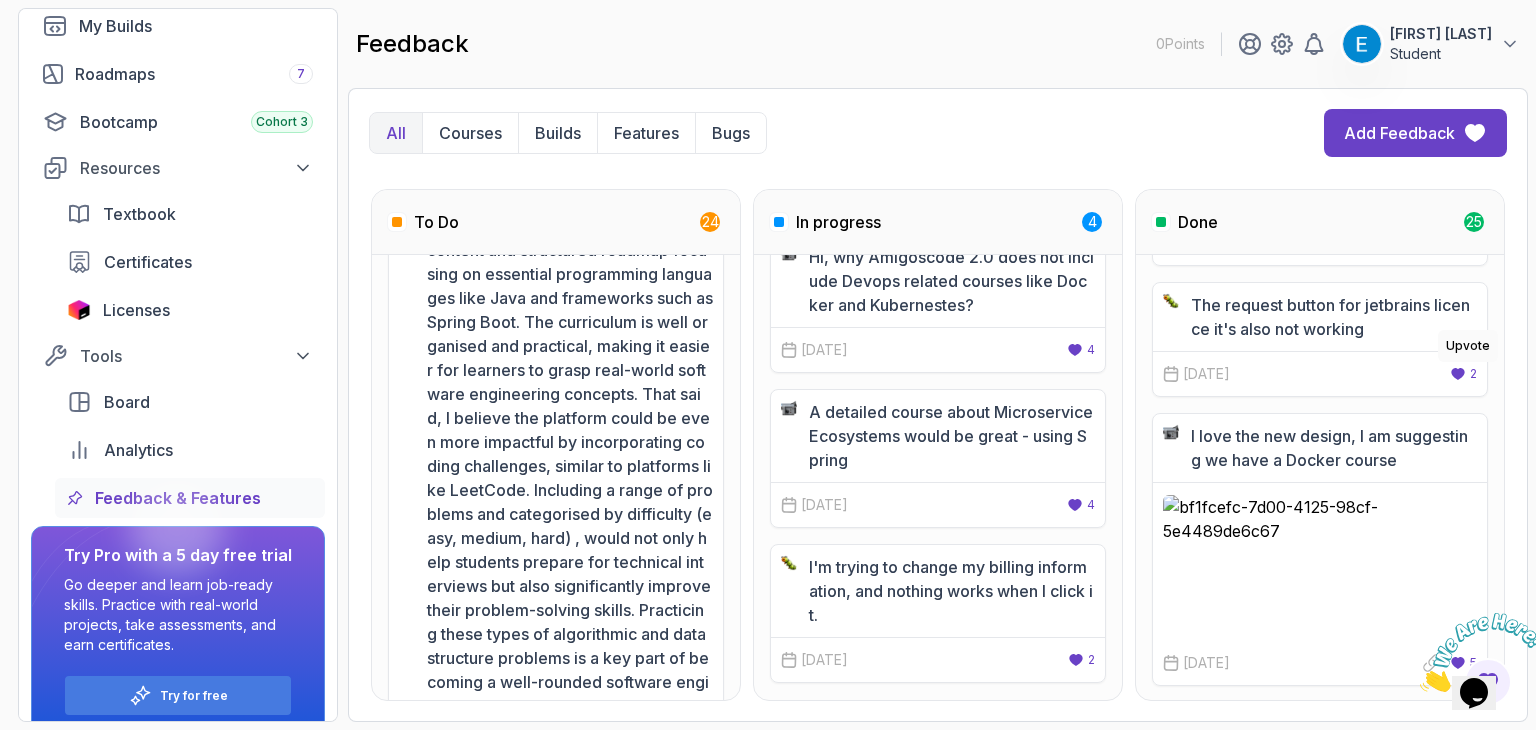 click 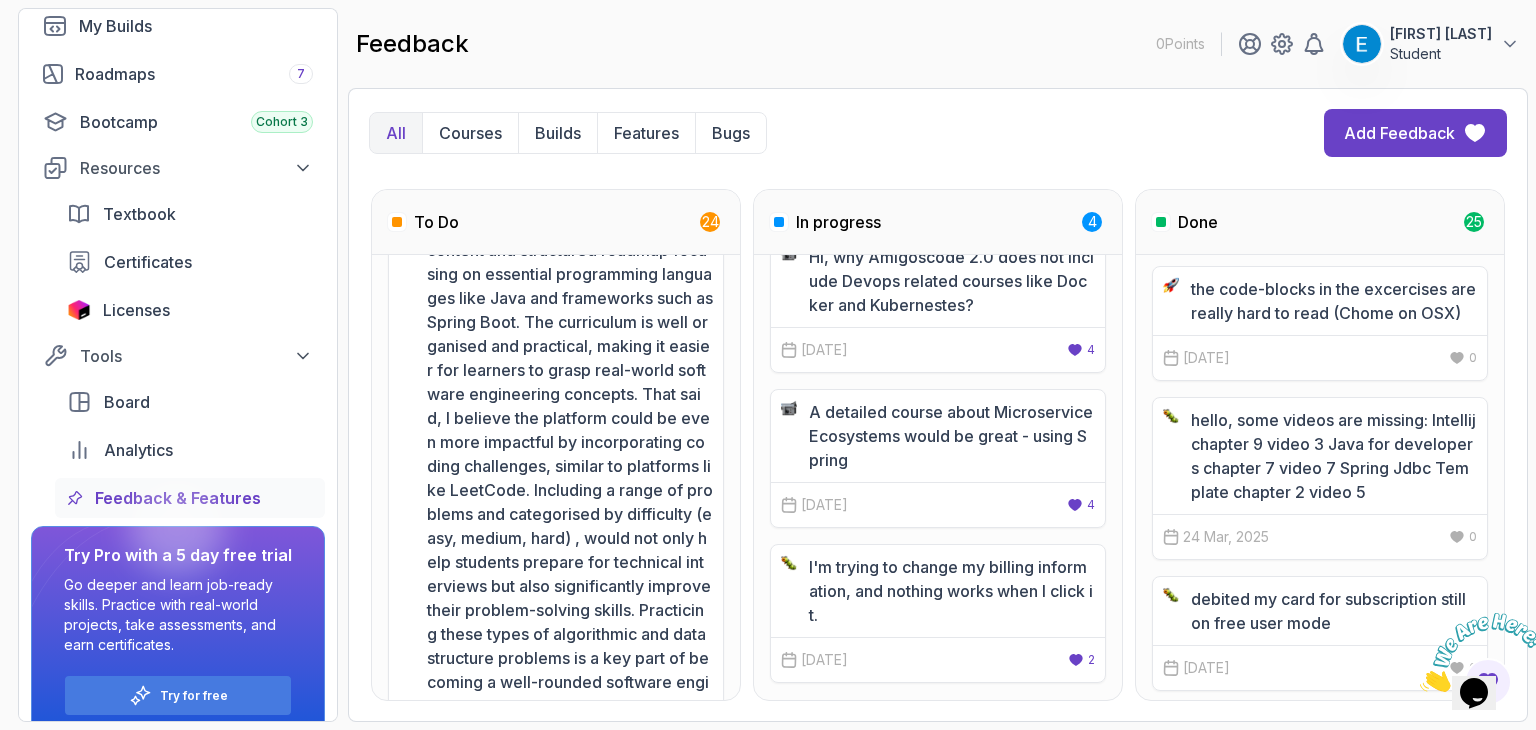 scroll, scrollTop: 5078, scrollLeft: 0, axis: vertical 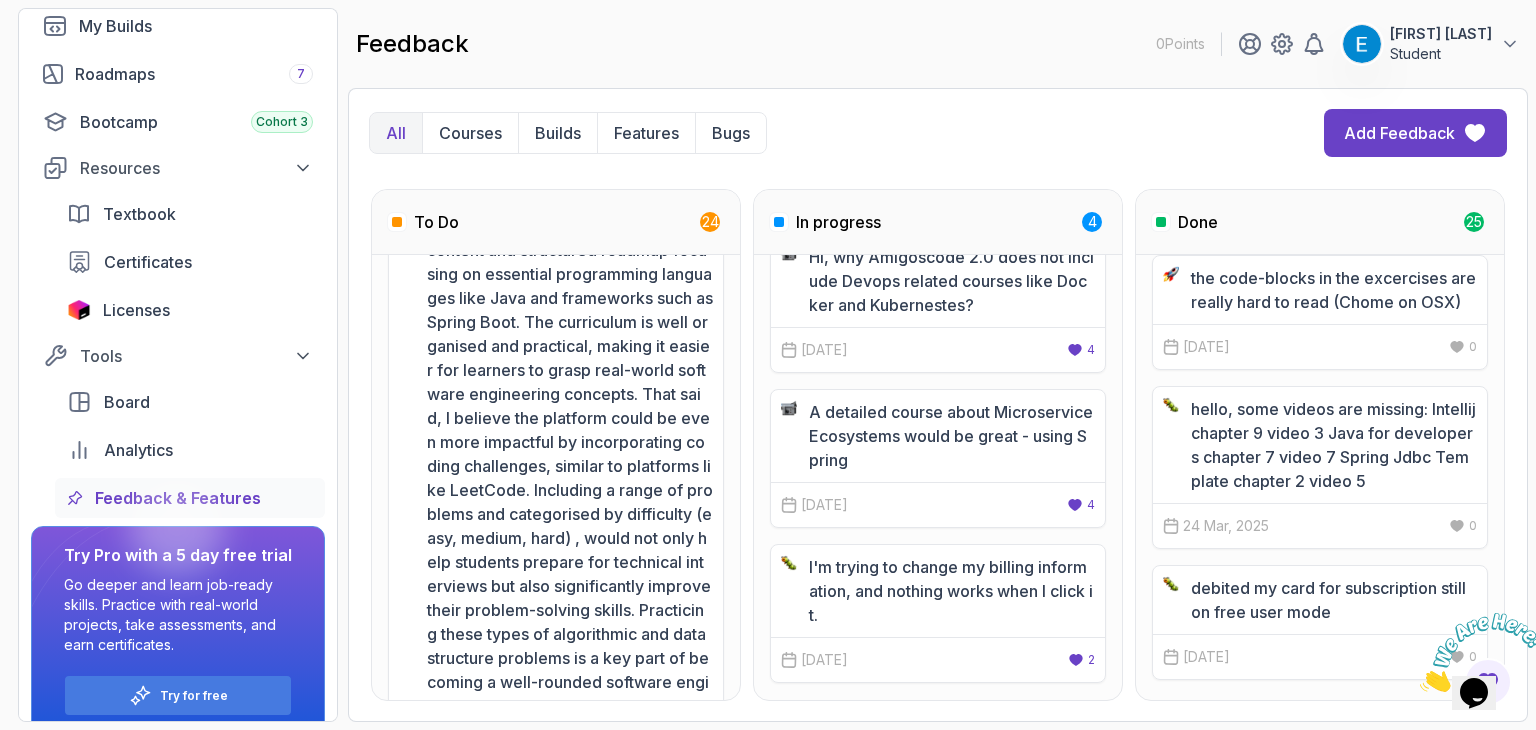 click on "hello, some videos are missing:
Intellij chapter 9 video 3
Java for developers chapter 7 video 7
Spring Jdbc Template chapter 2 video 5" at bounding box center [1334, 445] 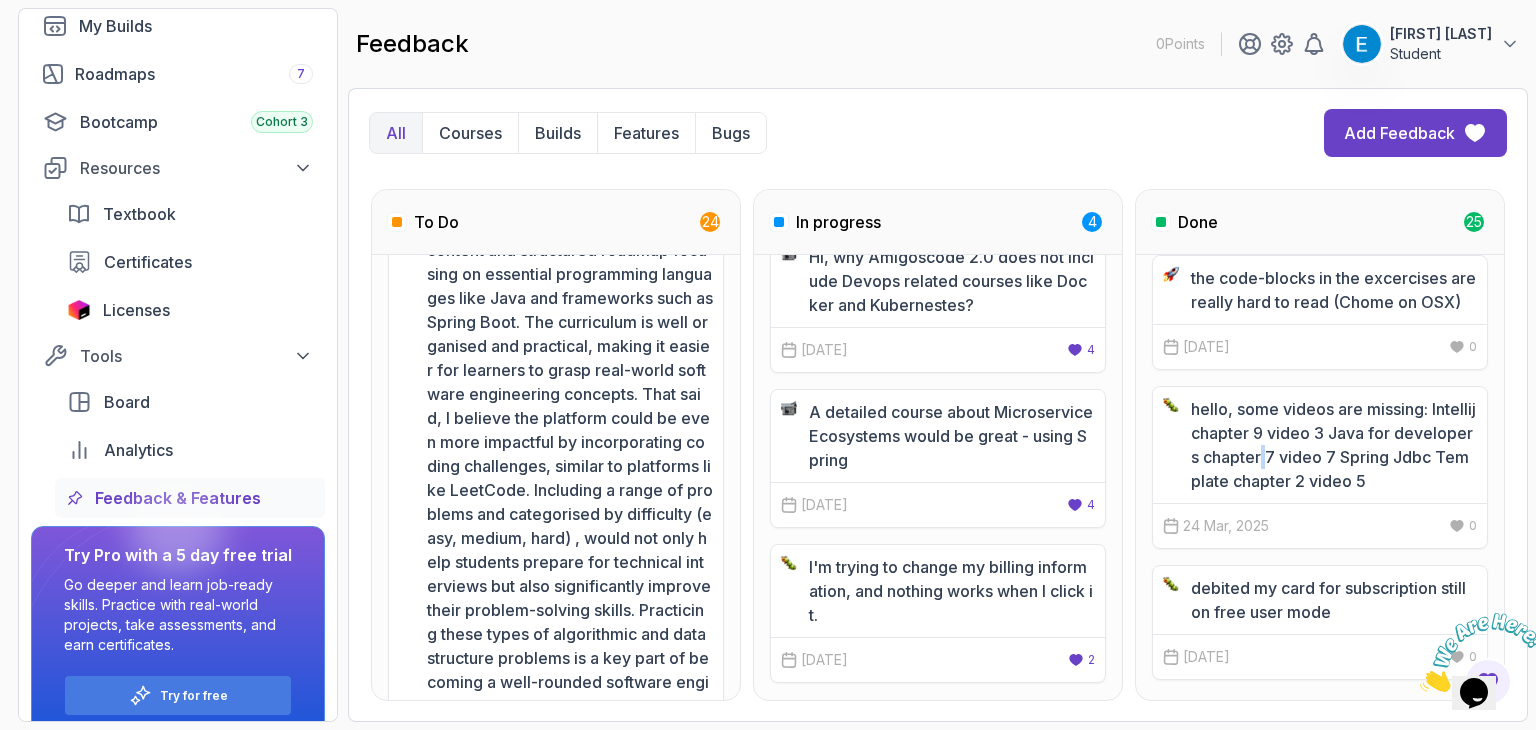 click on "hello, some videos are missing:
Intellij chapter 9 video 3
Java for developers chapter 7 video 7
Spring Jdbc Template chapter 2 video 5" at bounding box center [1334, 445] 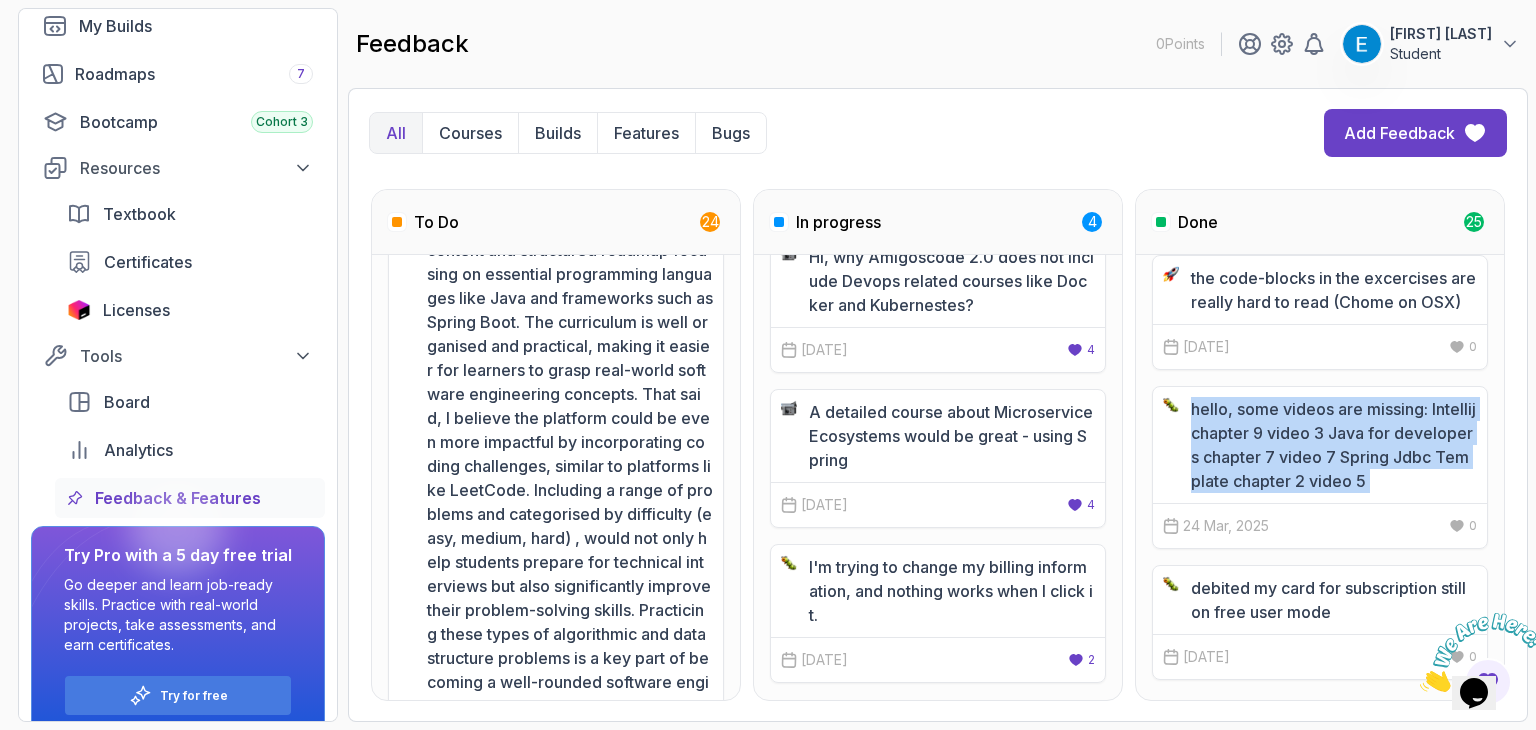 click on "hello, some videos are missing:
Intellij chapter 9 video 3
Java for developers chapter 7 video 7
Spring Jdbc Template chapter 2 video 5" at bounding box center (1334, 445) 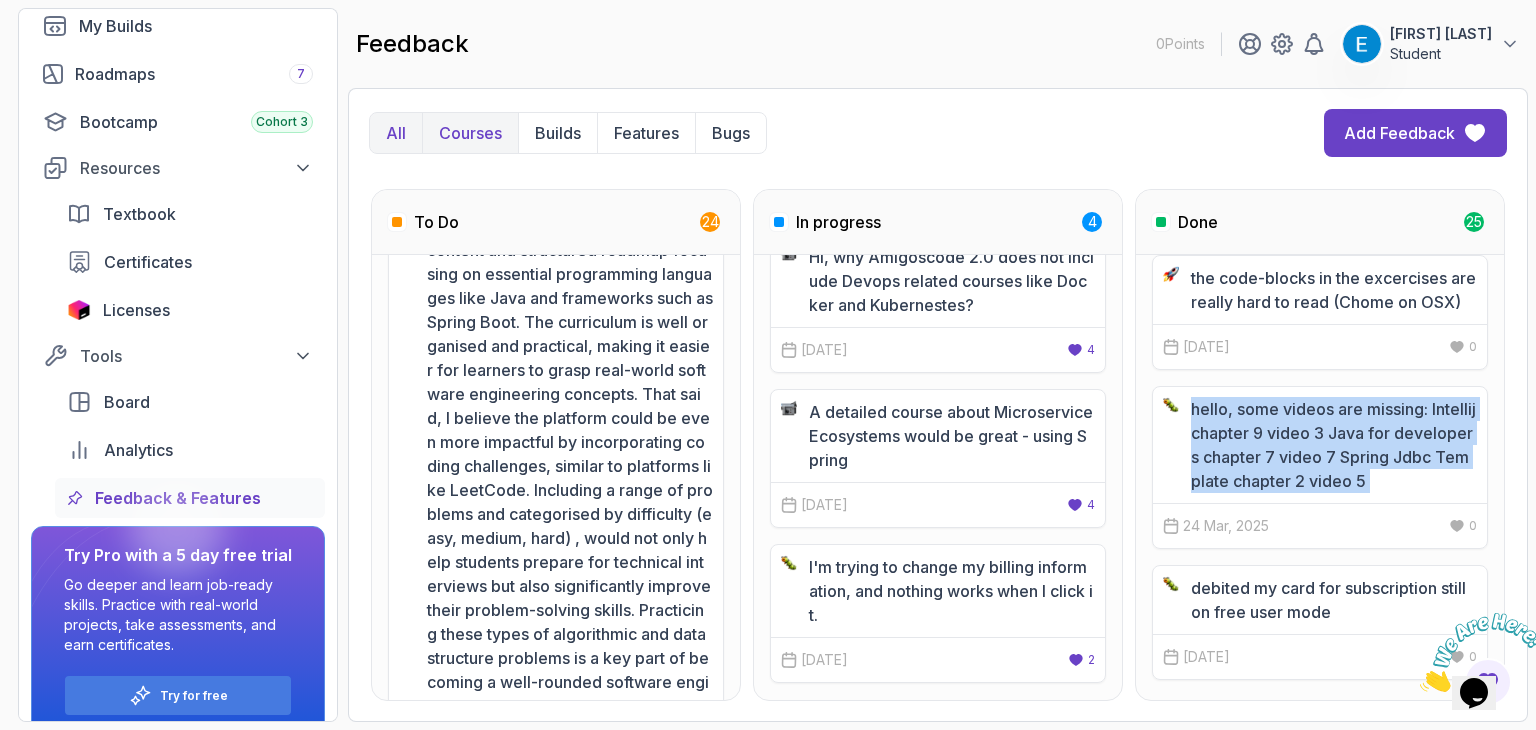 click on "Courses" at bounding box center [1172, -272] 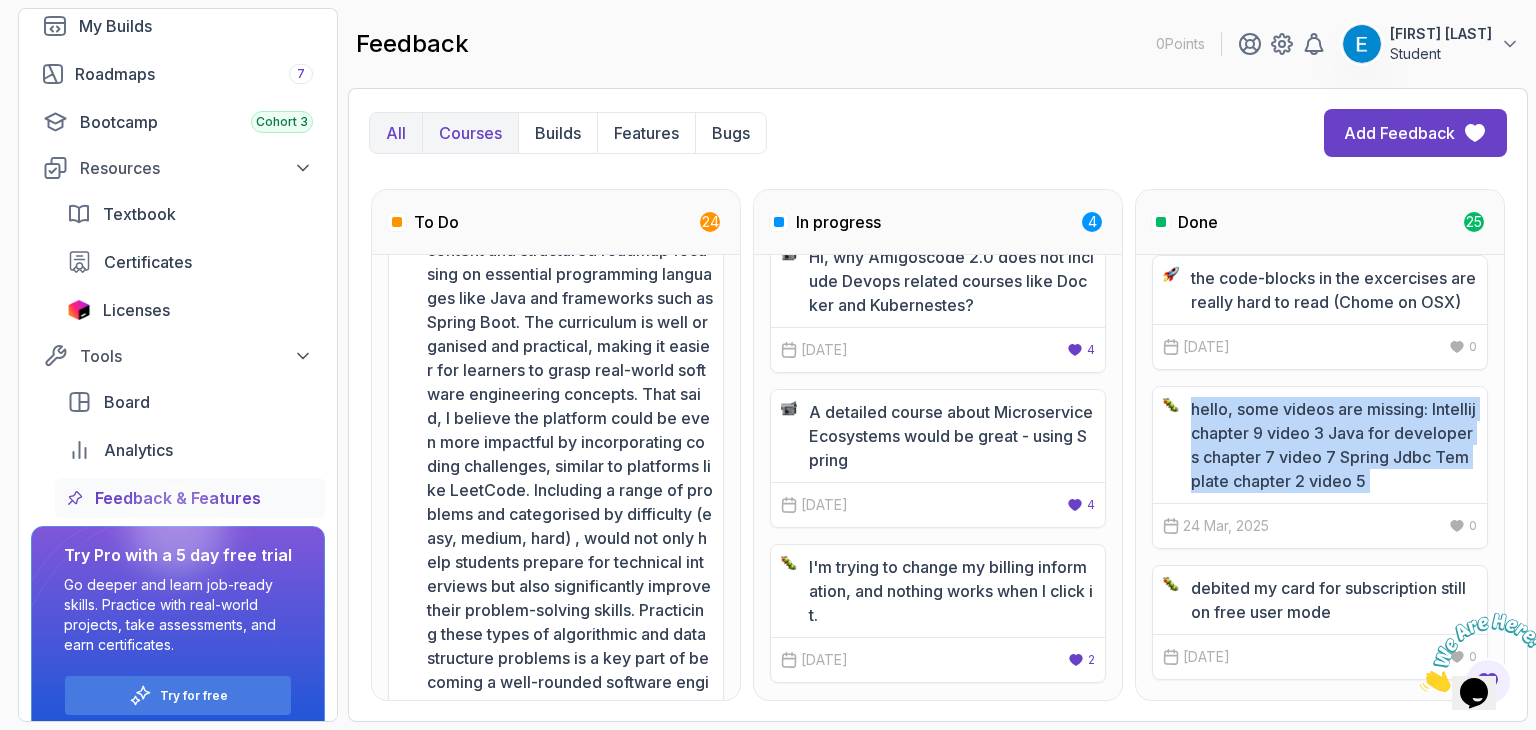 scroll, scrollTop: 992, scrollLeft: 0, axis: vertical 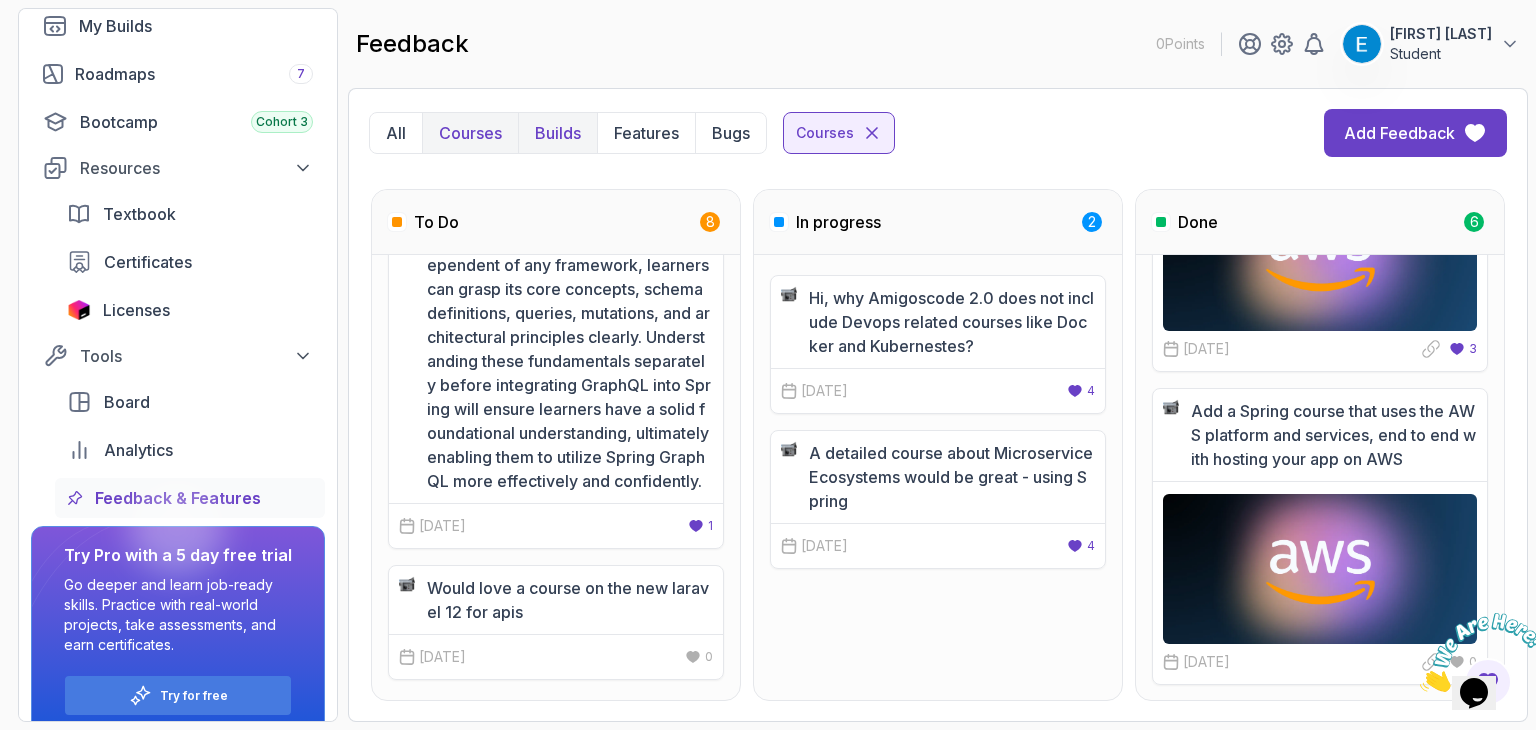 click on "Builds" at bounding box center [630, -91] 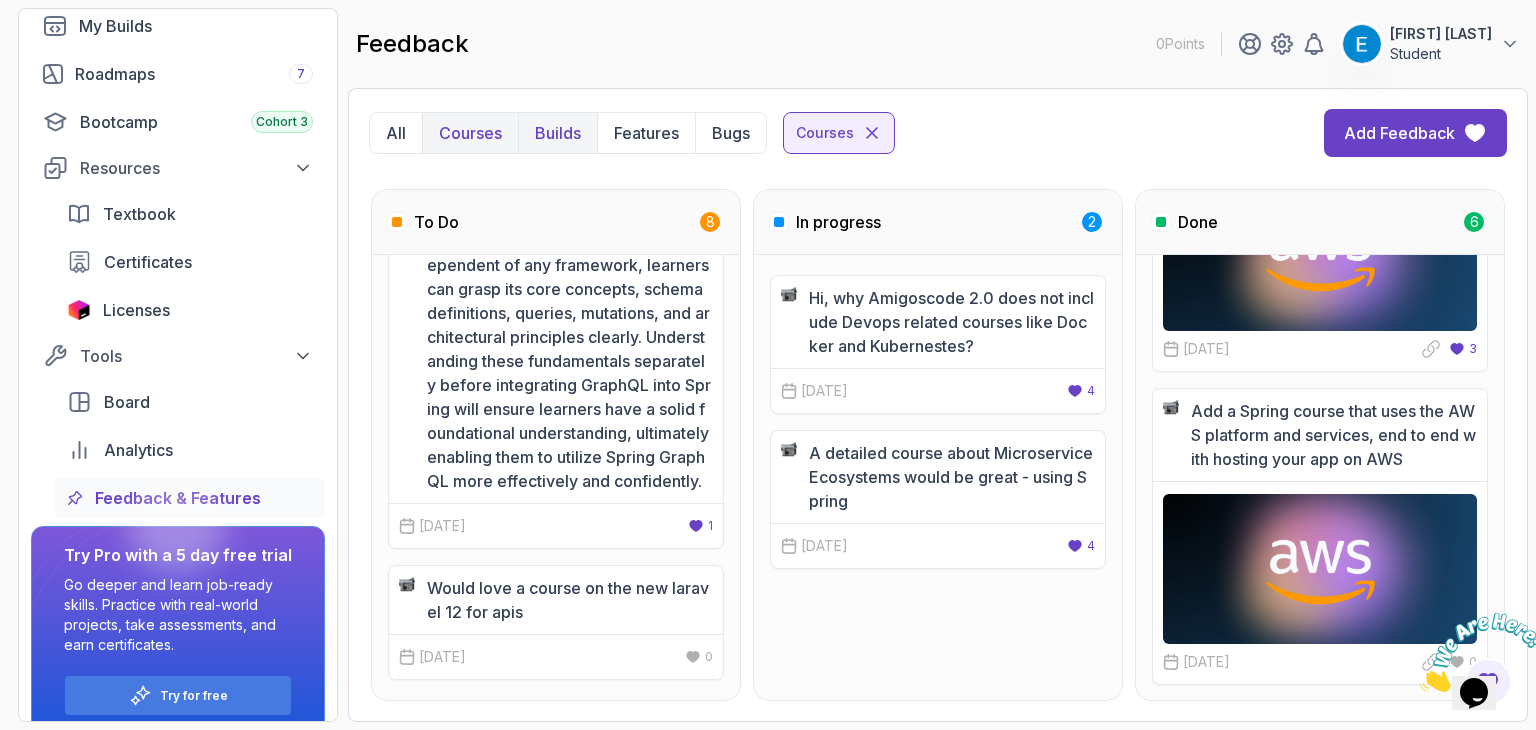 scroll, scrollTop: 0, scrollLeft: 0, axis: both 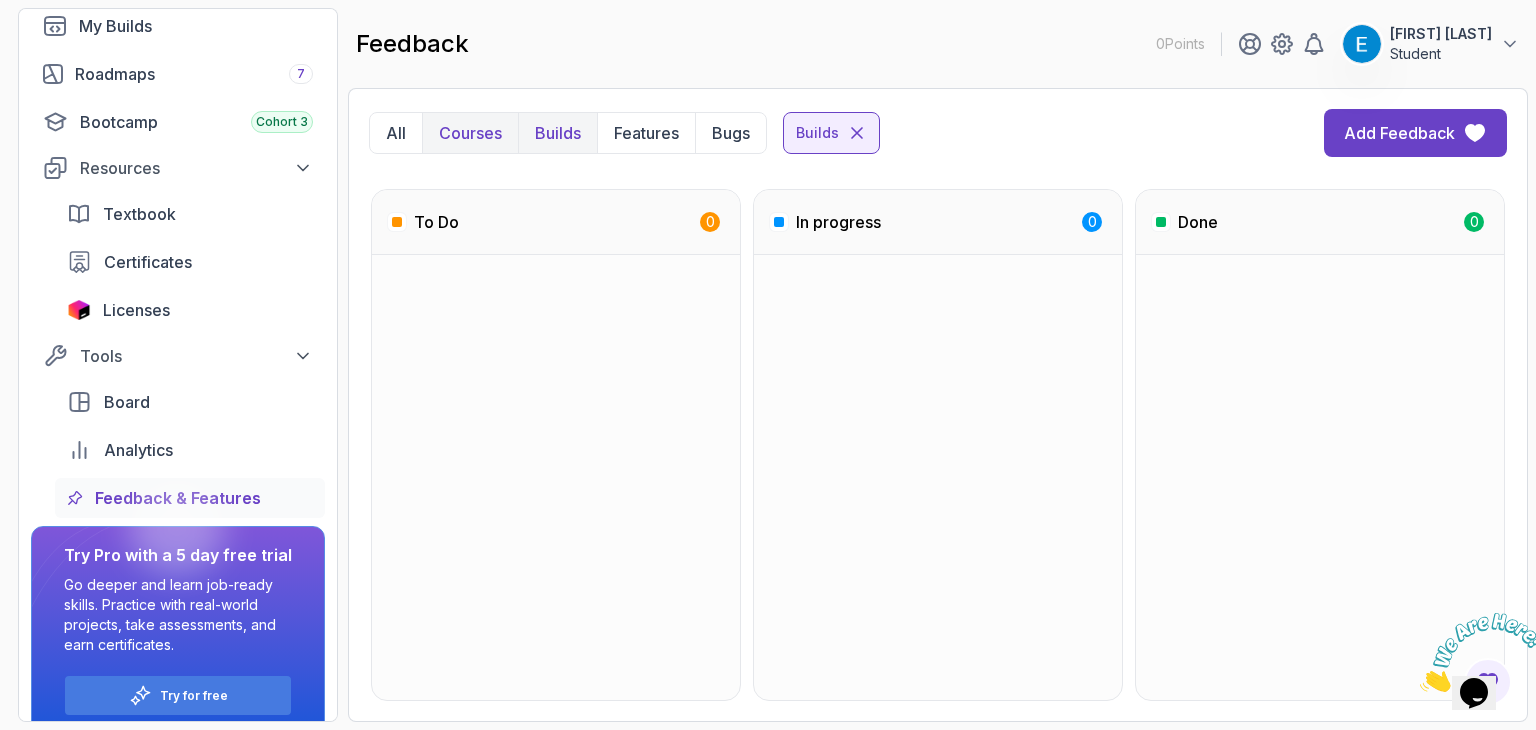 click on "Courses" at bounding box center [663, -246] 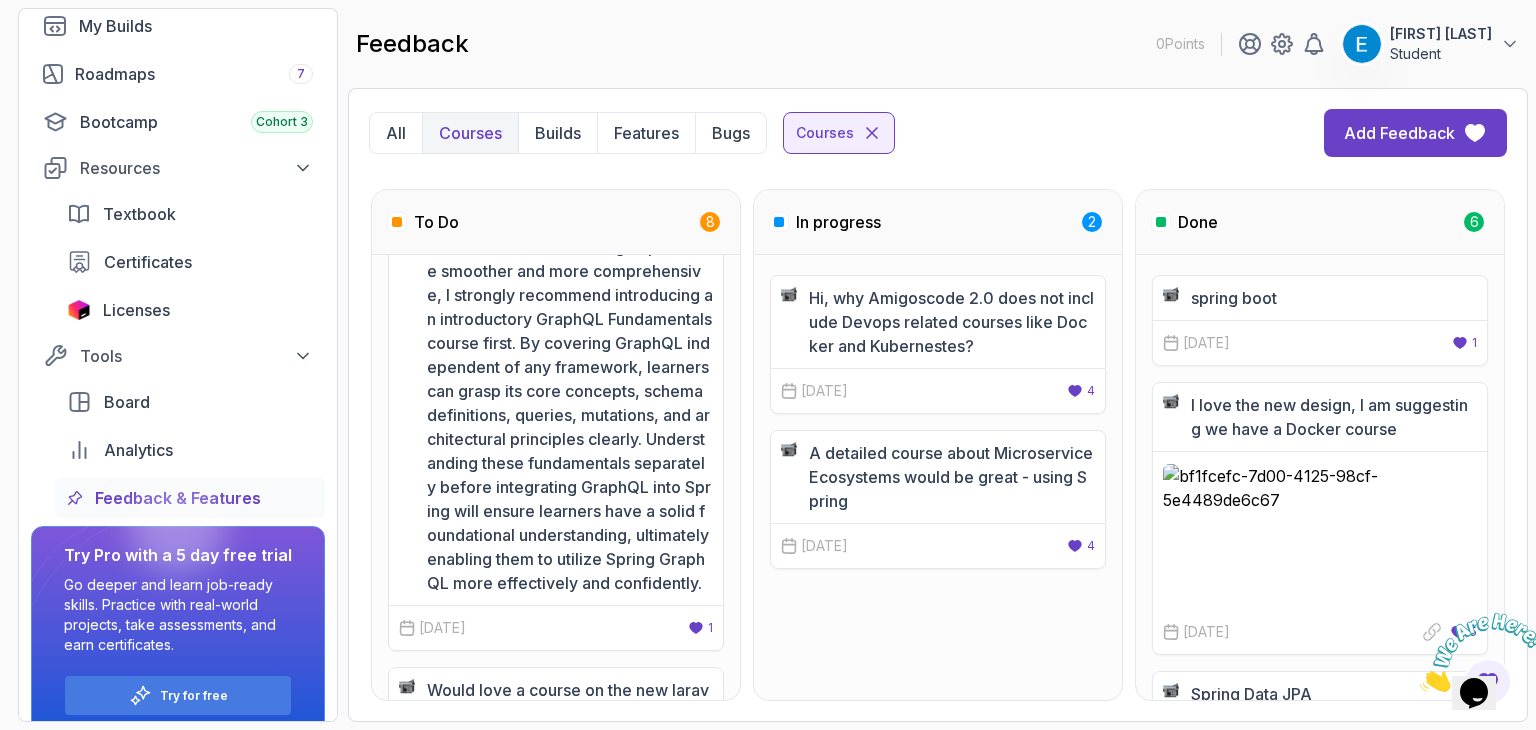 scroll, scrollTop: 1437, scrollLeft: 0, axis: vertical 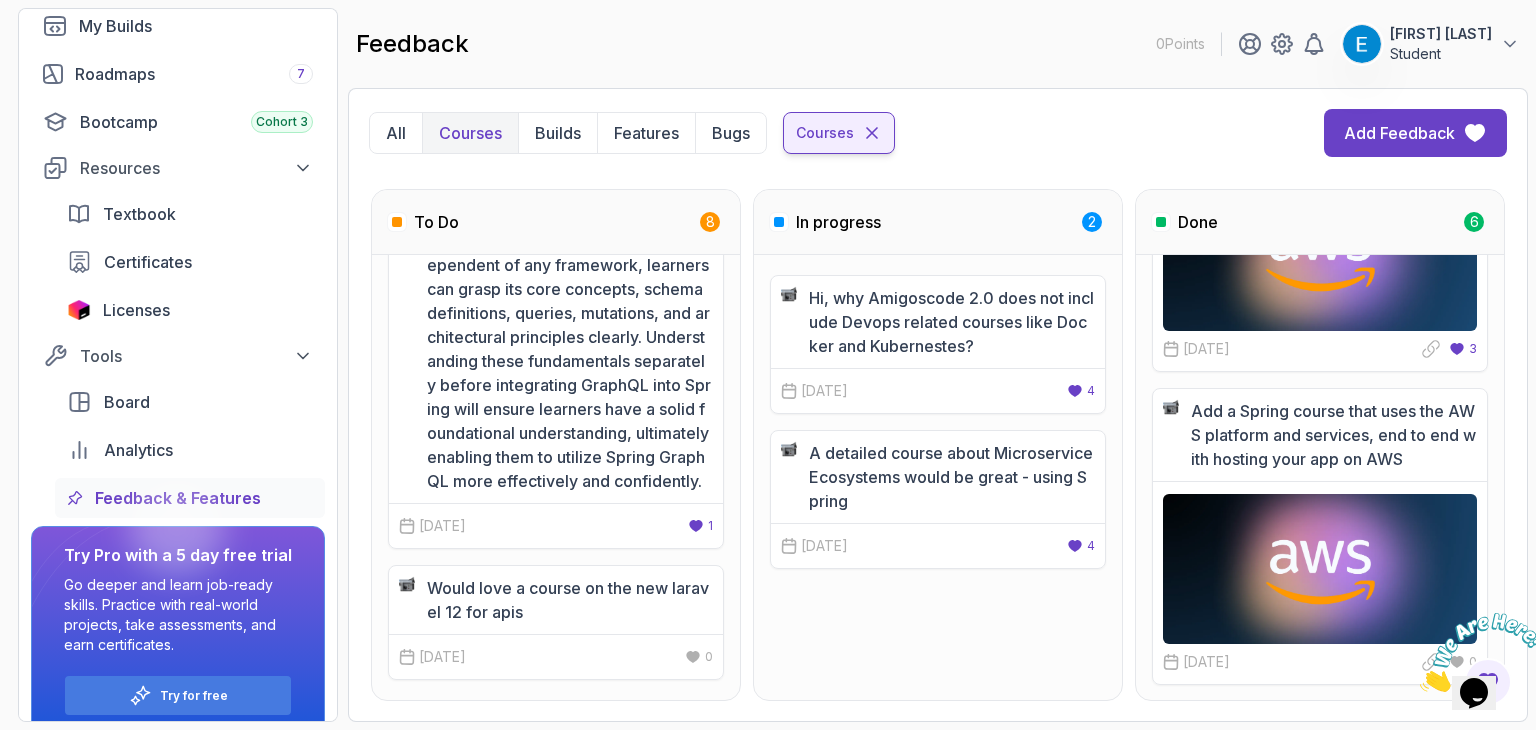 click 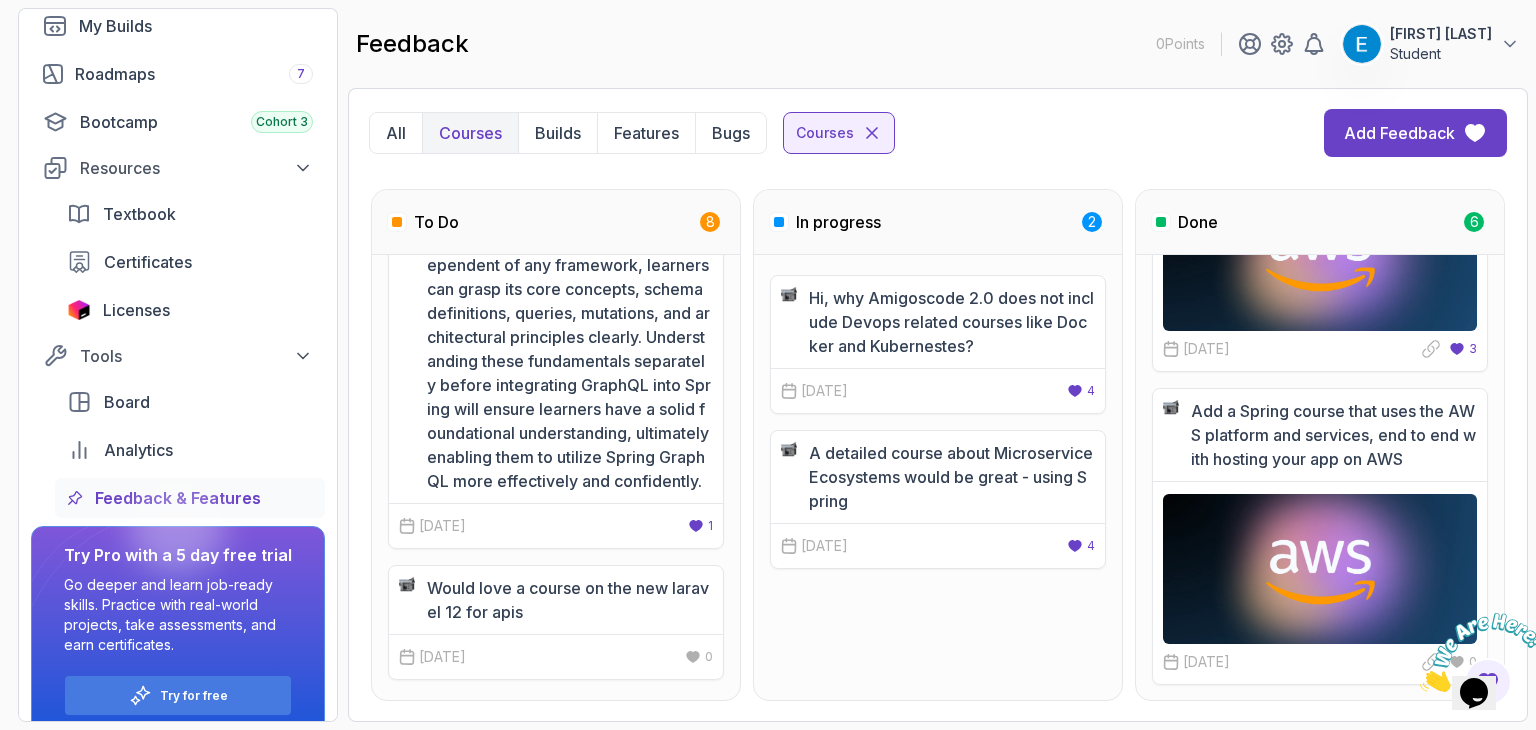 scroll, scrollTop: 0, scrollLeft: 0, axis: both 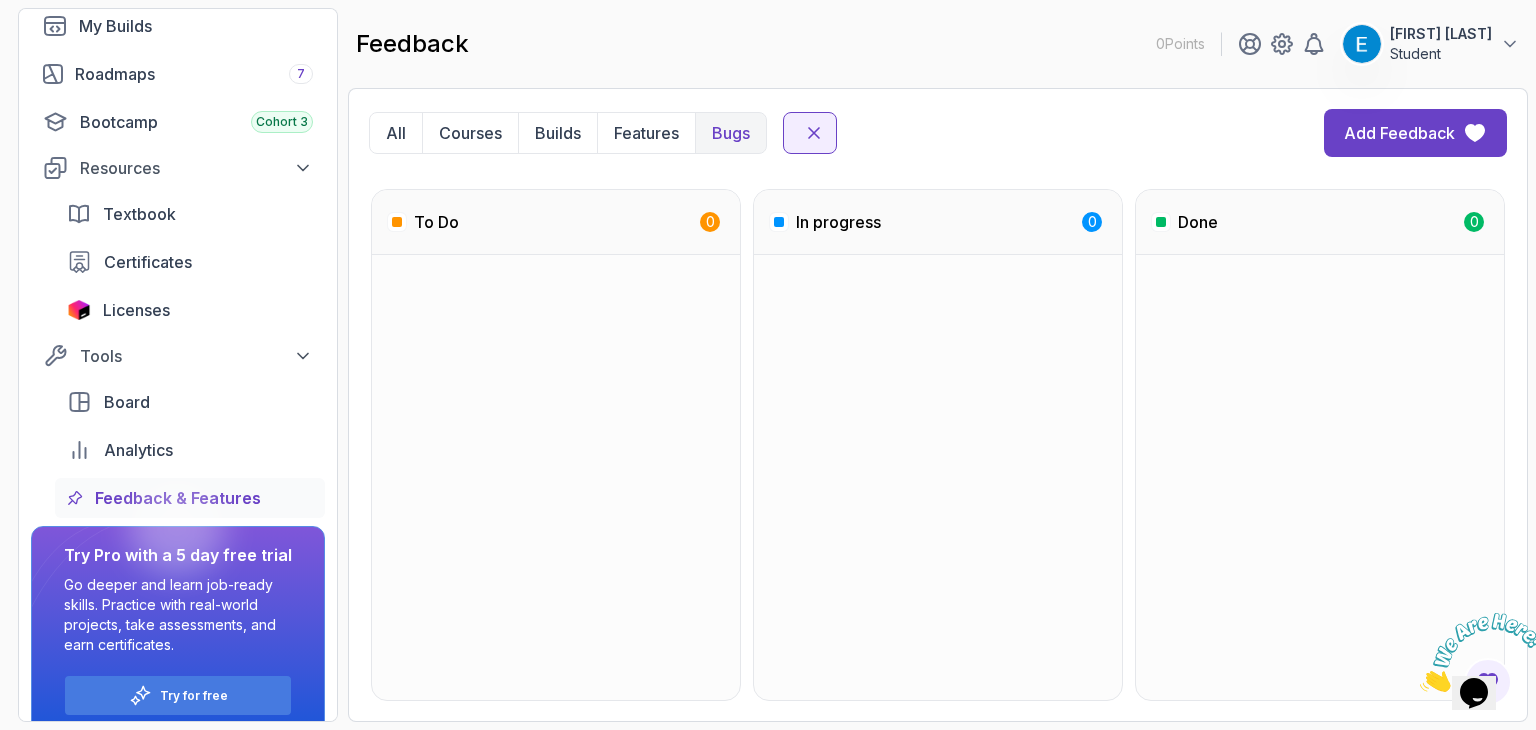click on "Bugs" at bounding box center (1092, -6) 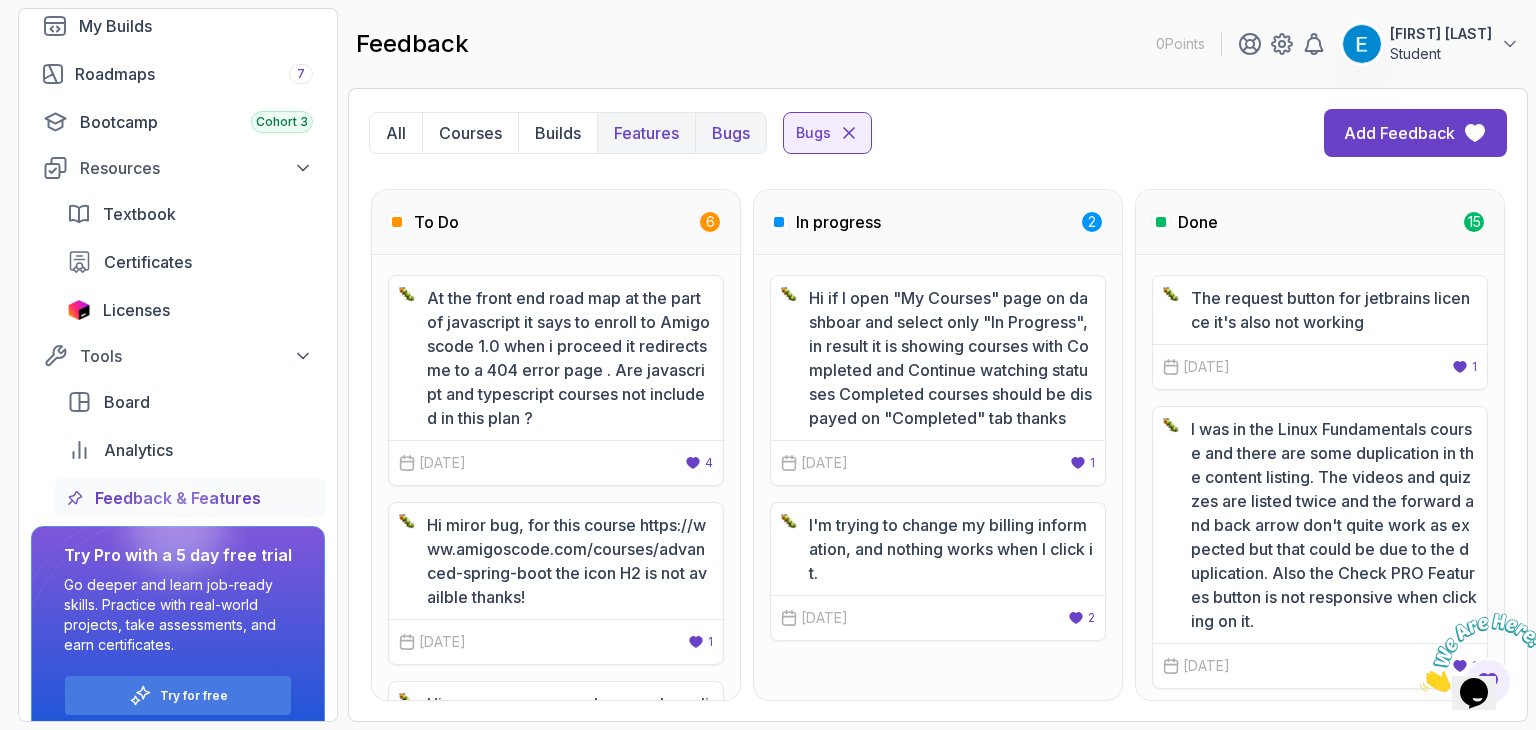 click on "Features" at bounding box center [998, 418] 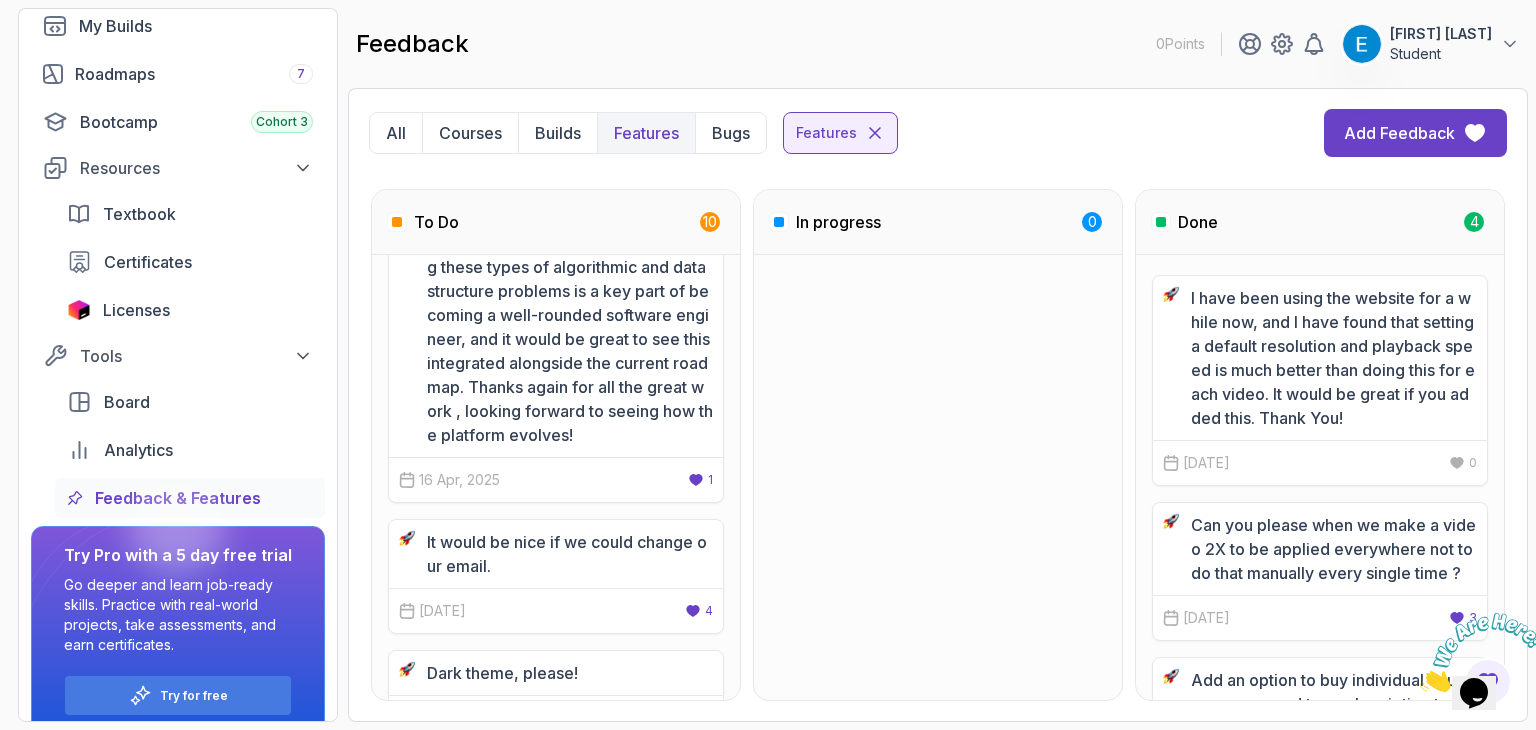 scroll, scrollTop: 1866, scrollLeft: 0, axis: vertical 